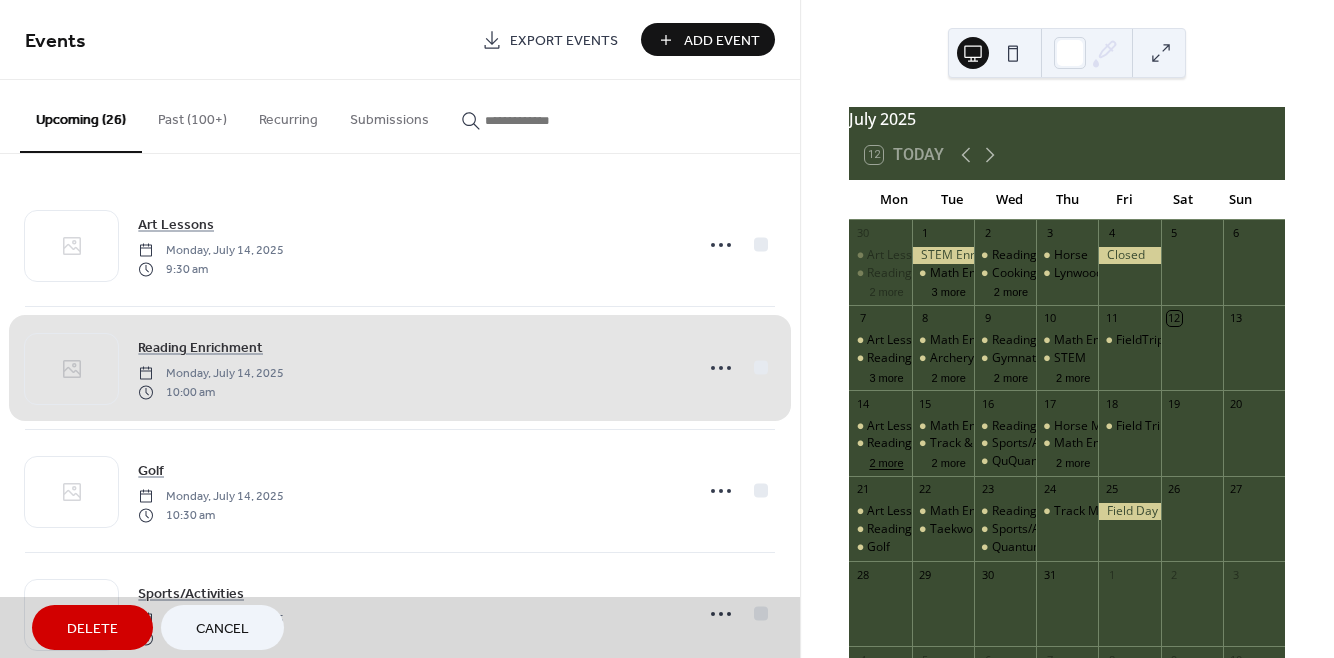 scroll, scrollTop: 0, scrollLeft: 0, axis: both 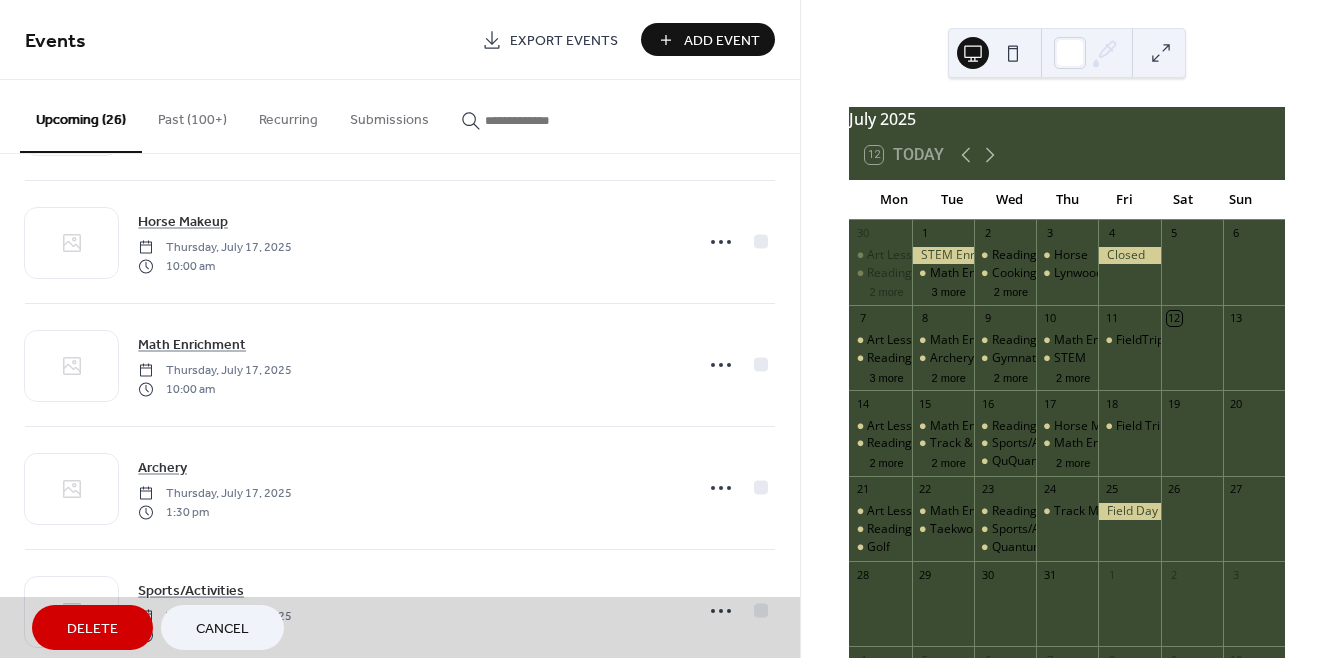 click on "Add Event" at bounding box center [722, 41] 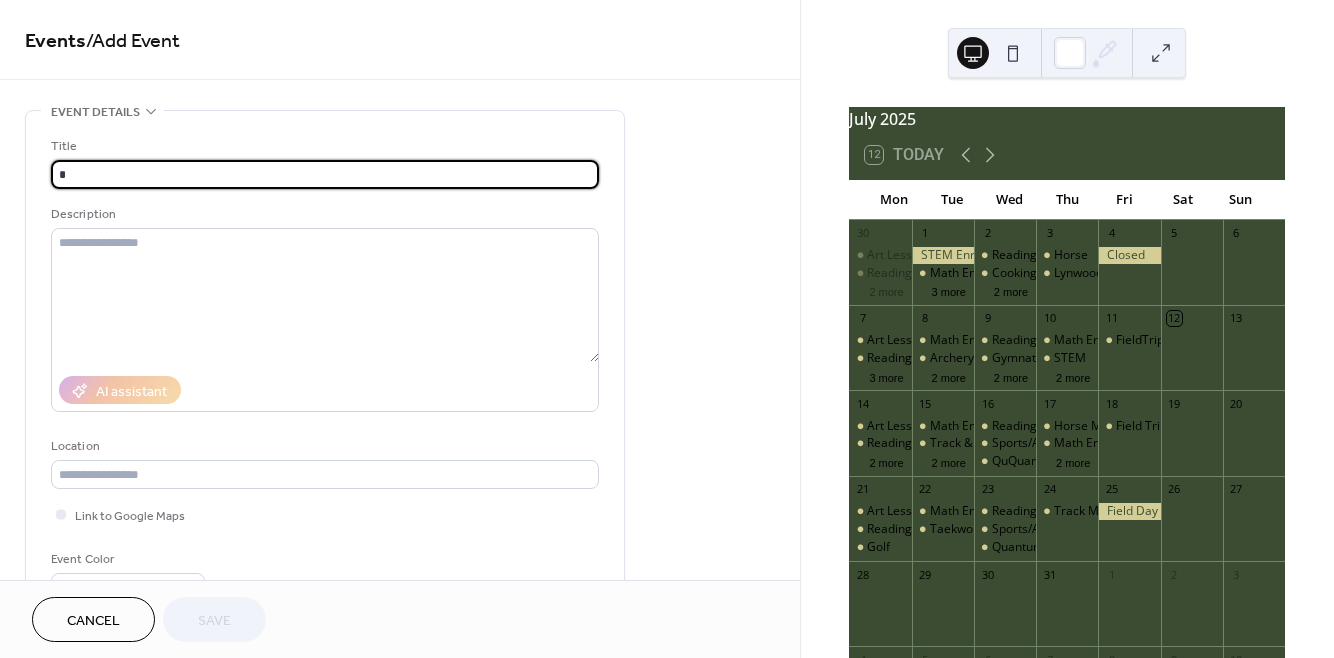 click on "*" at bounding box center [325, 174] 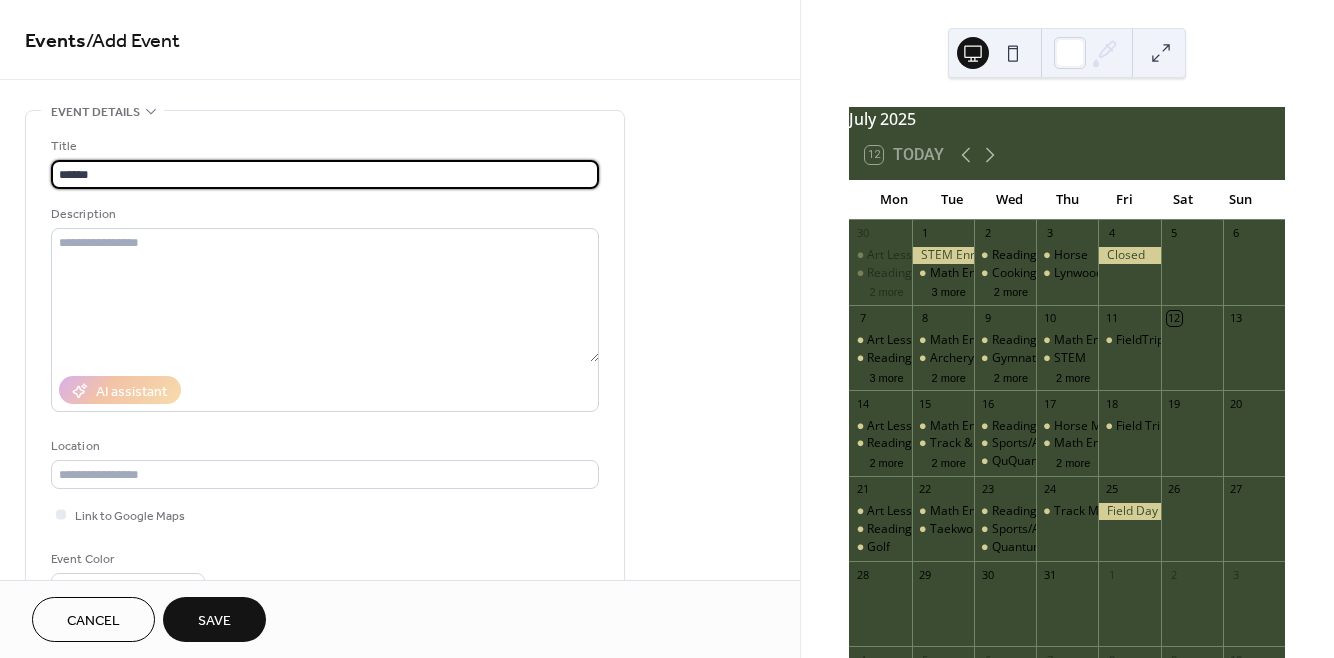type on "**********" 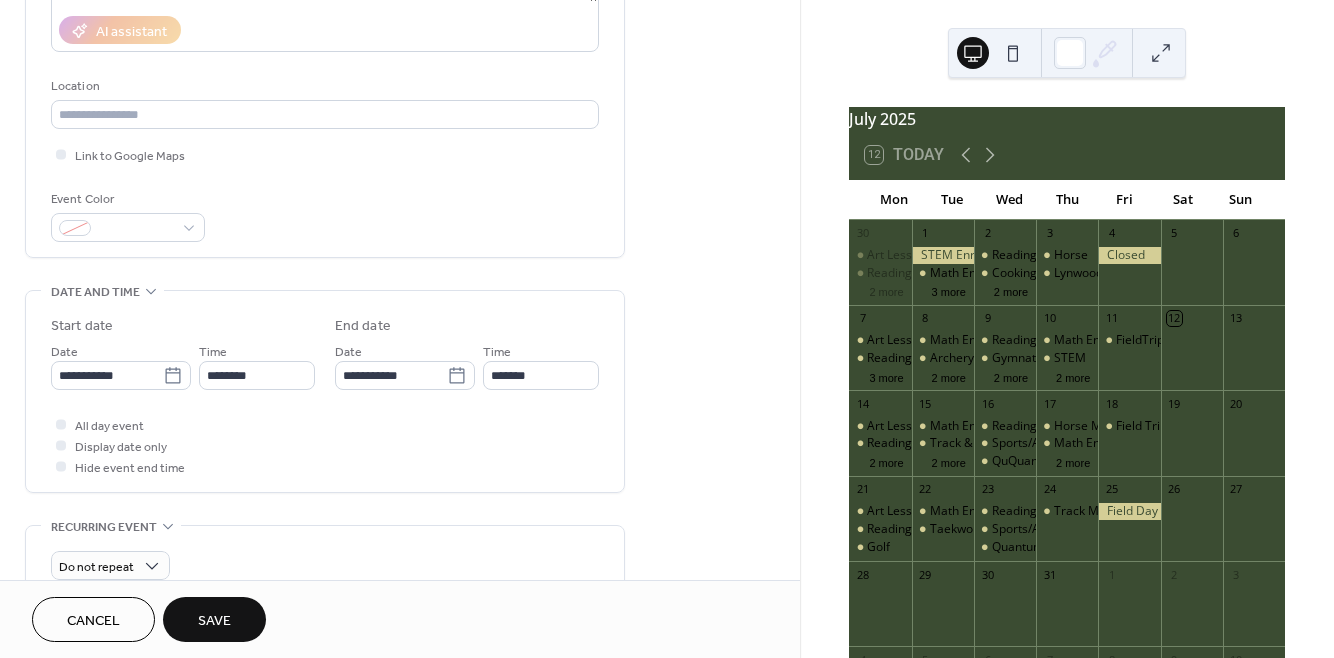 scroll, scrollTop: 376, scrollLeft: 0, axis: vertical 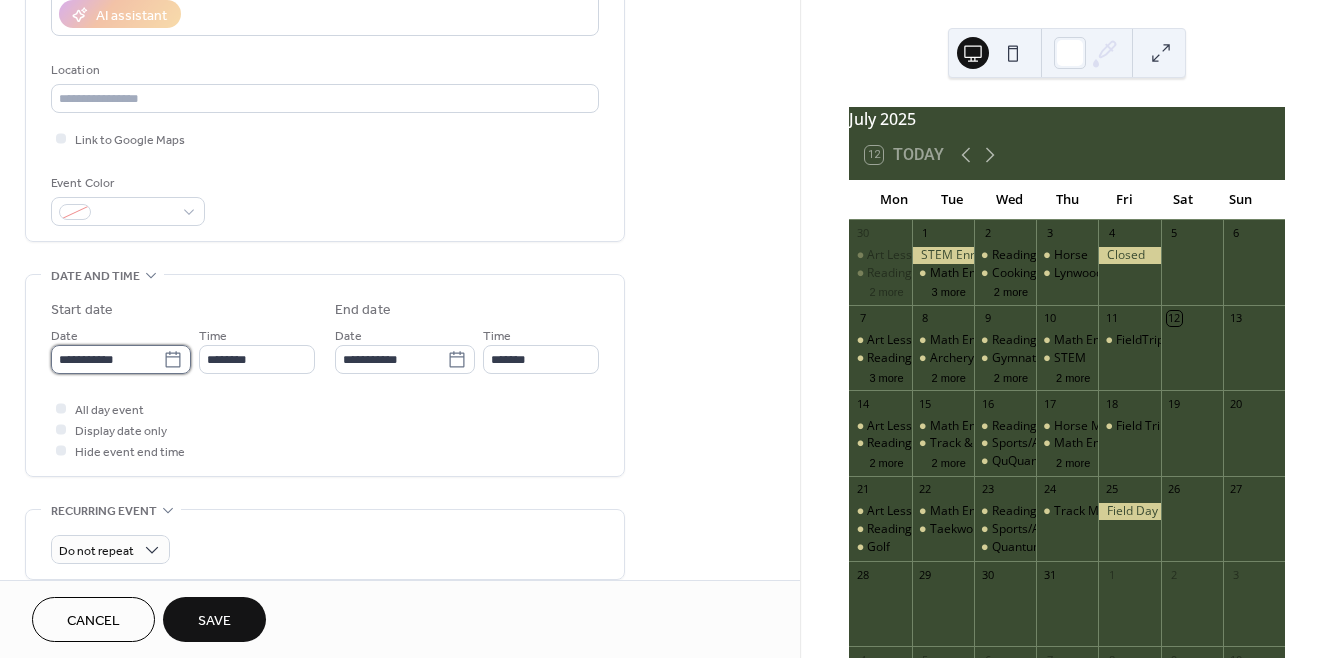 click on "**********" at bounding box center (107, 359) 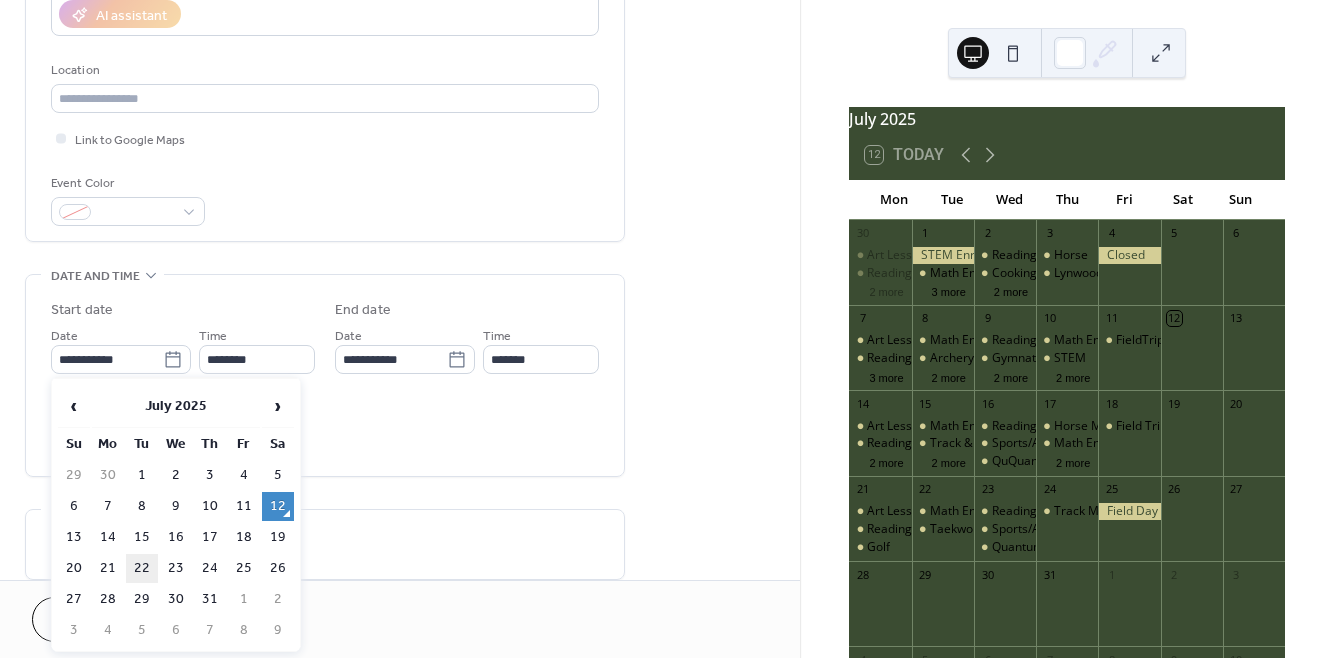click on "22" at bounding box center [142, 568] 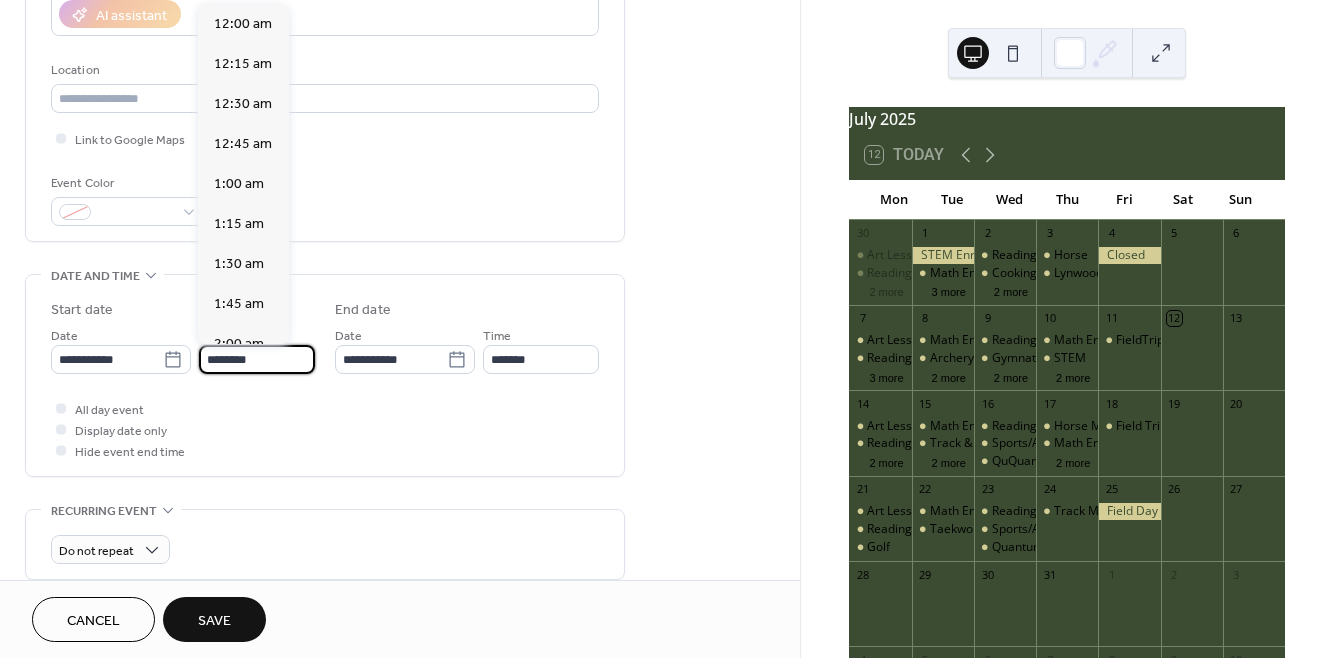 click on "********" at bounding box center (257, 359) 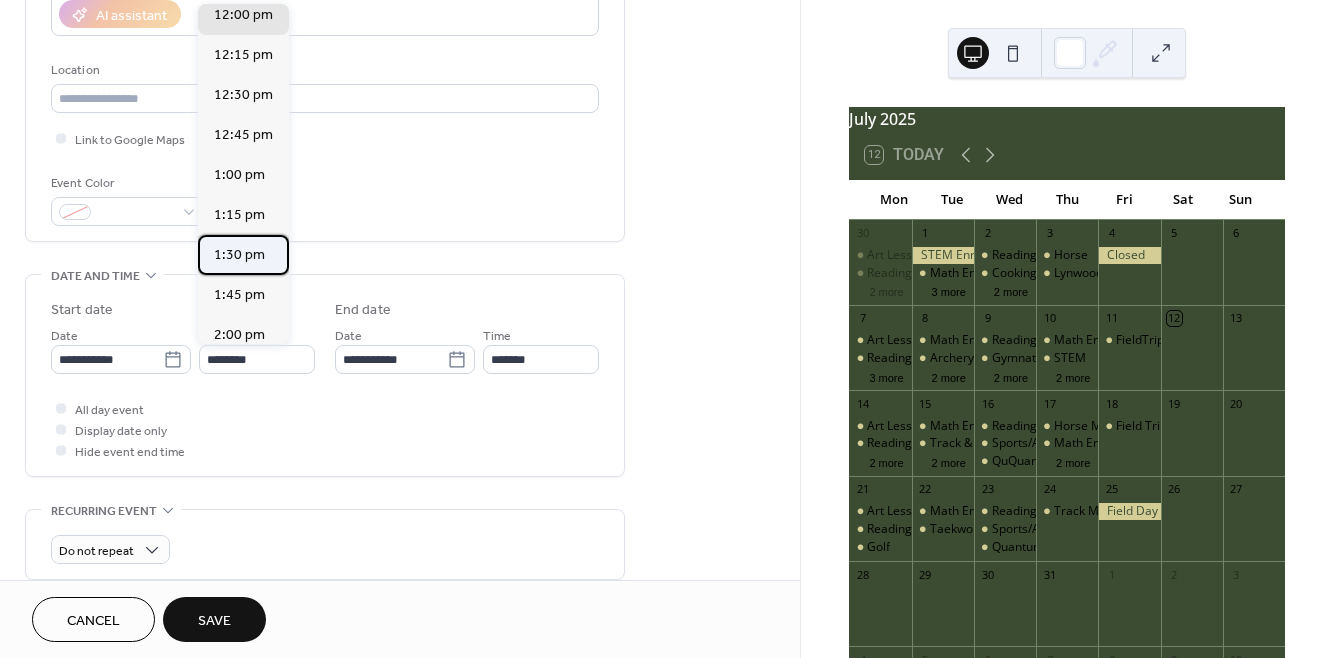 click on "1:30 pm" at bounding box center (239, 255) 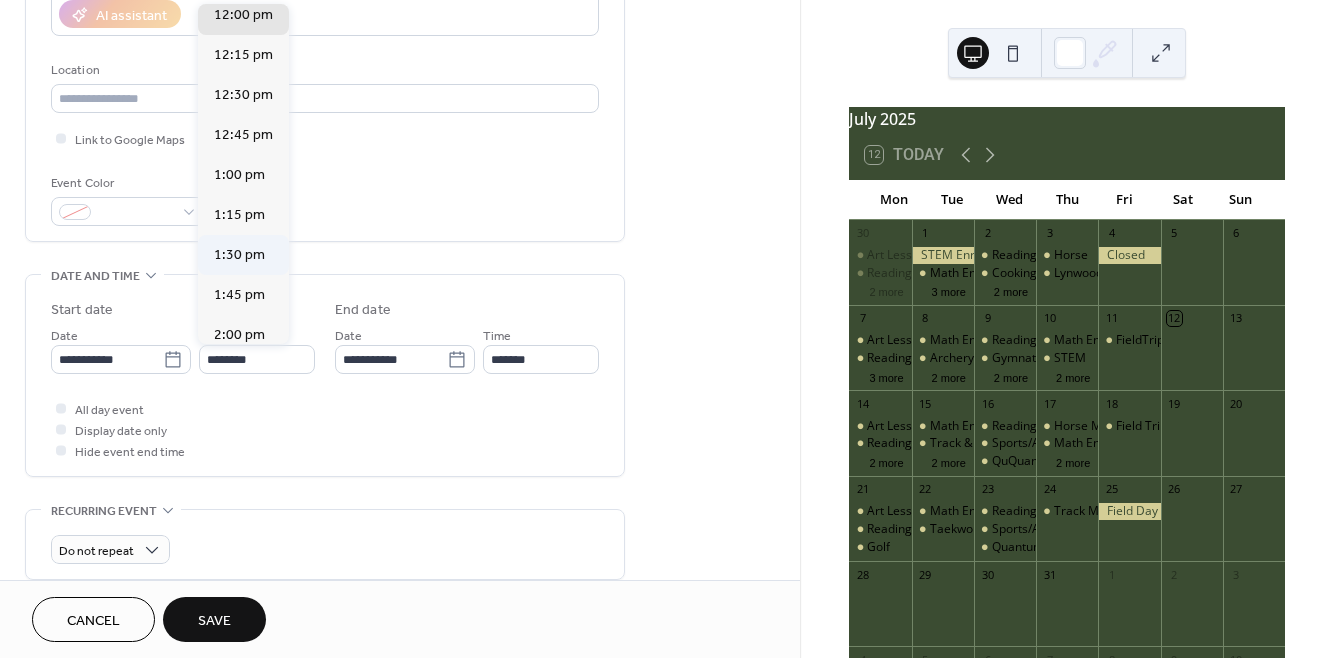 type on "*******" 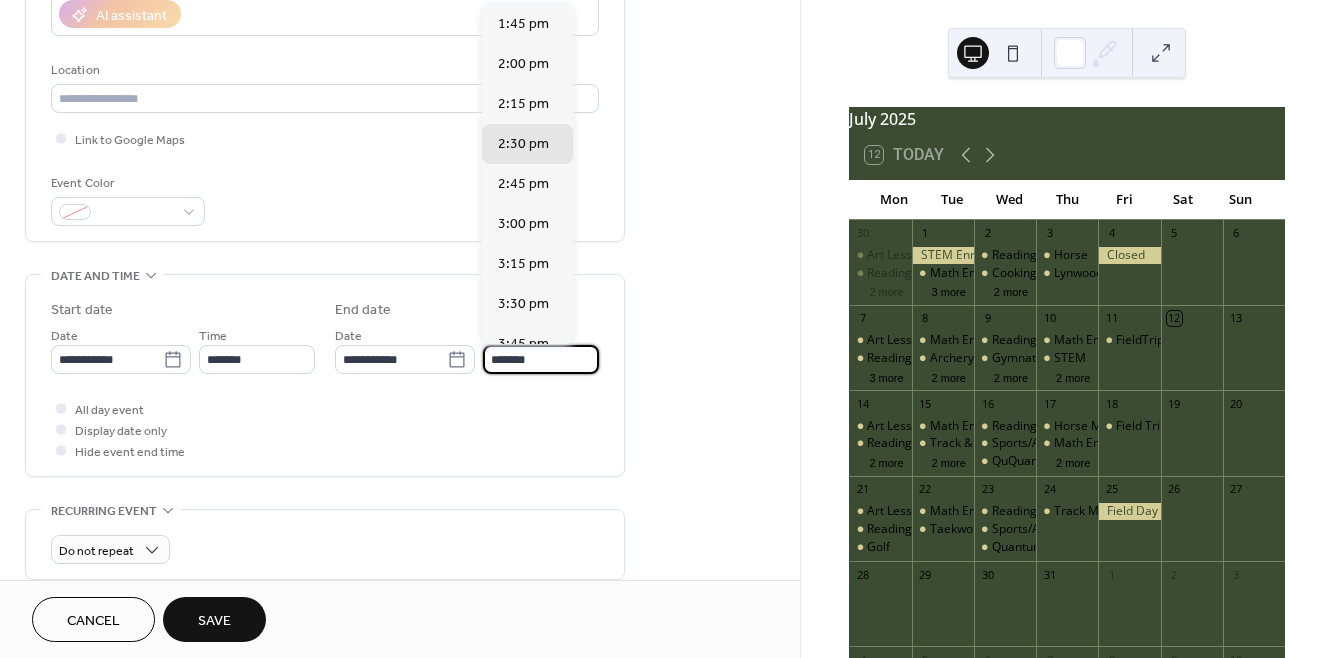 click on "*******" at bounding box center (541, 359) 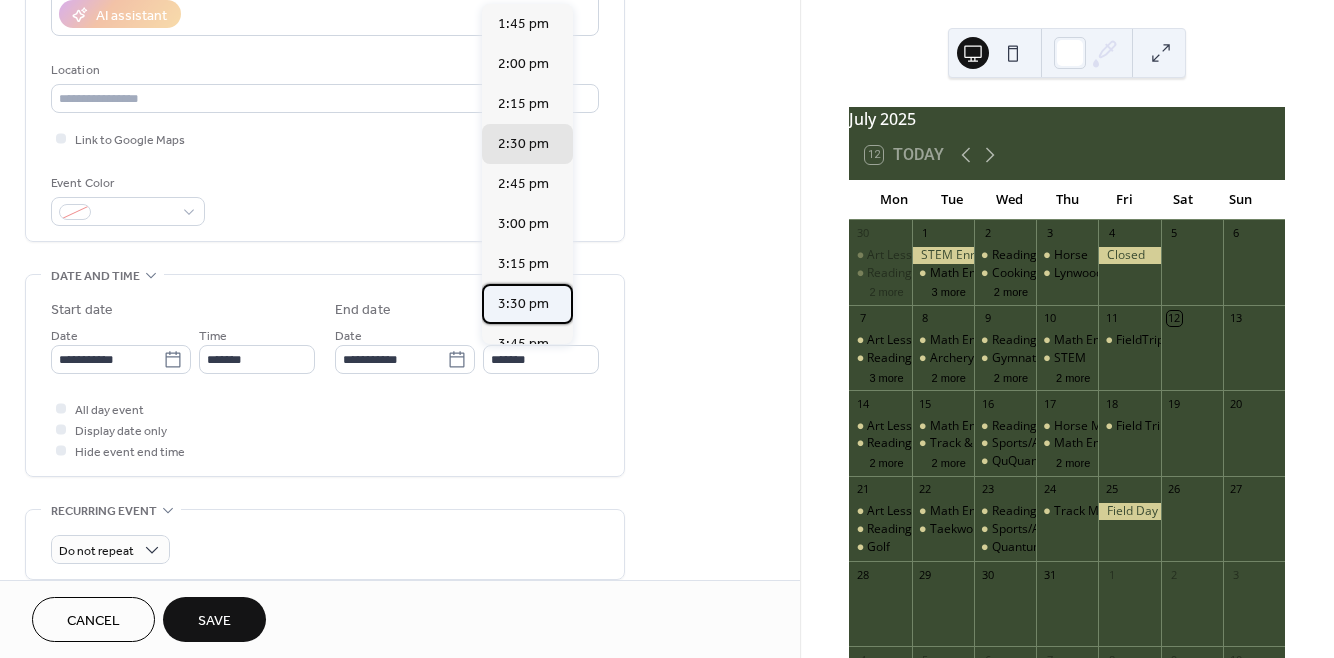 click on "3:30 pm" at bounding box center [523, 304] 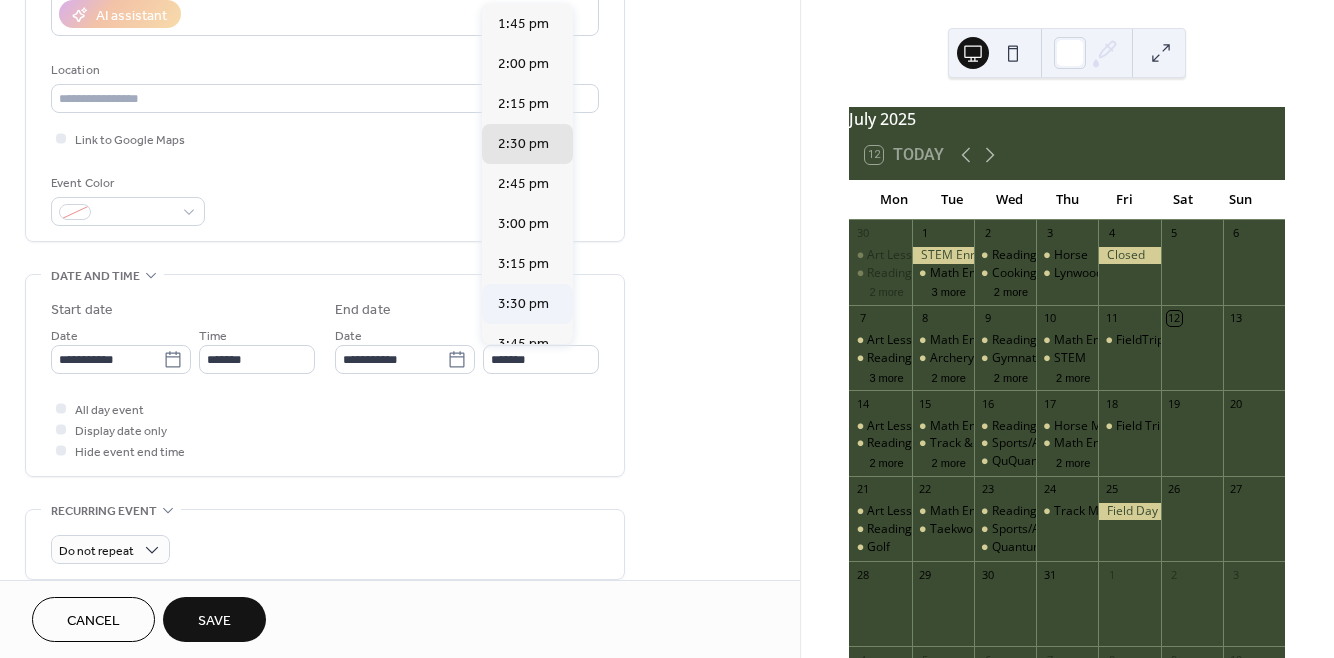 type on "*******" 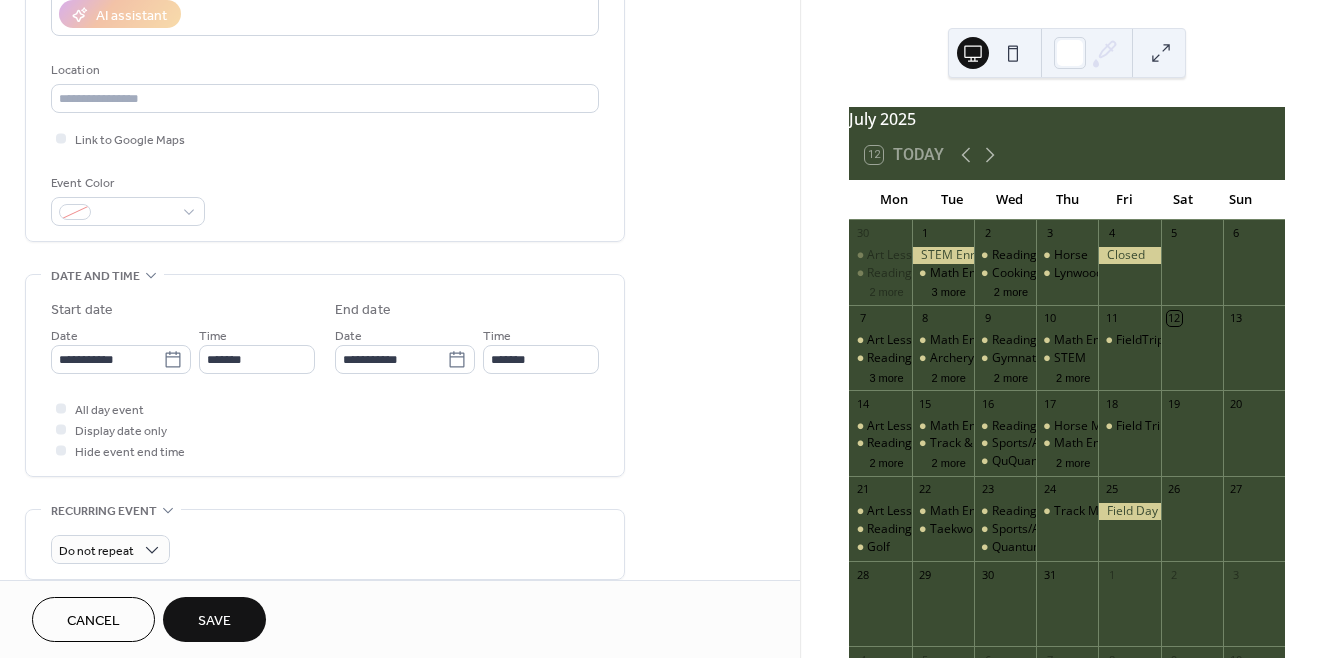 click on "Save" at bounding box center [214, 621] 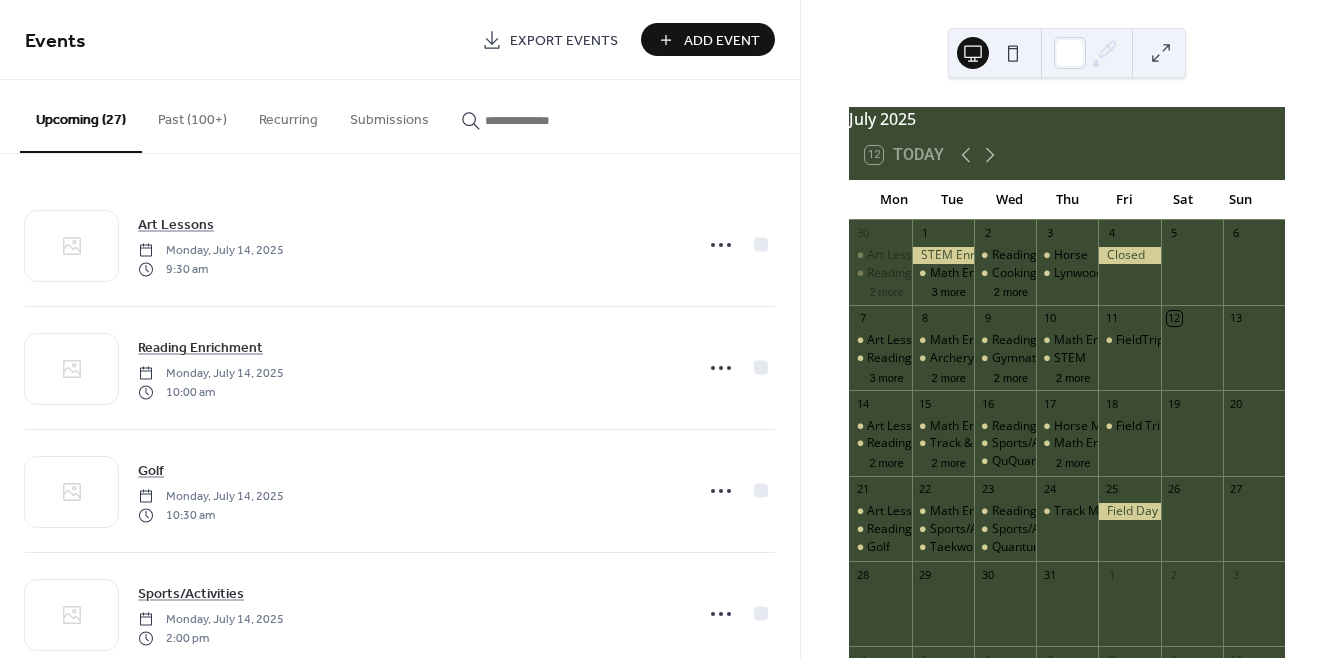 click on "21" at bounding box center (880, 489) 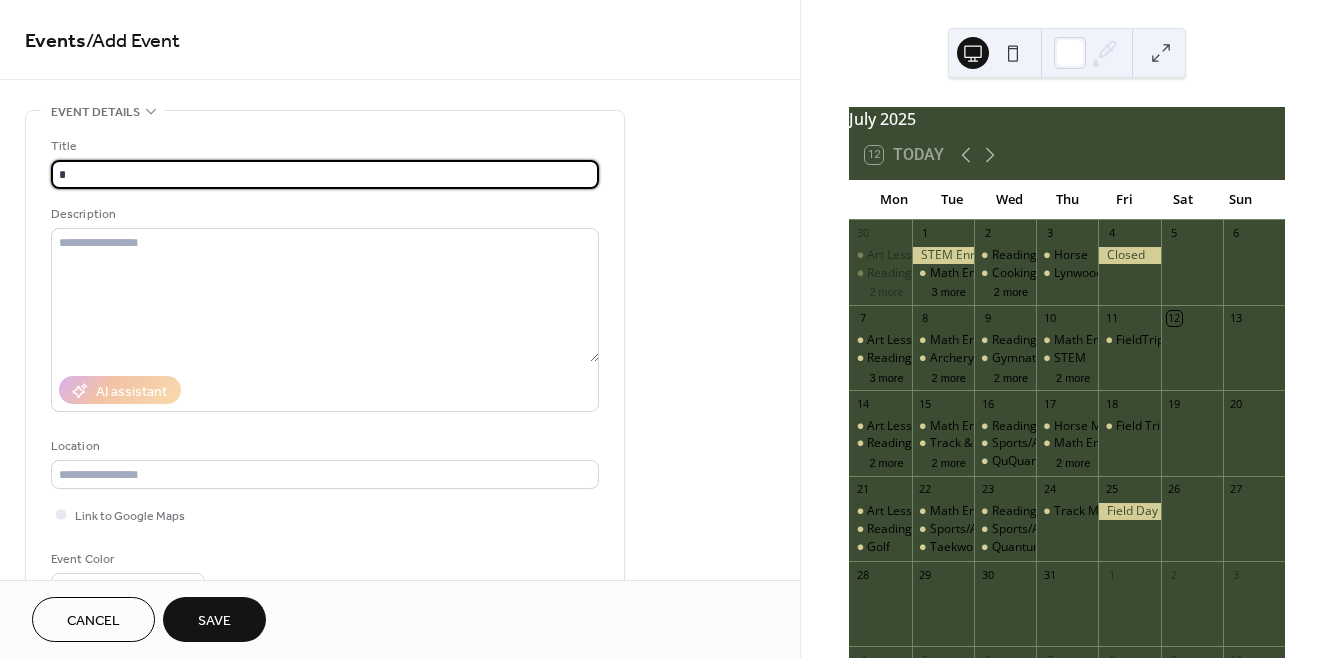 type on "**********" 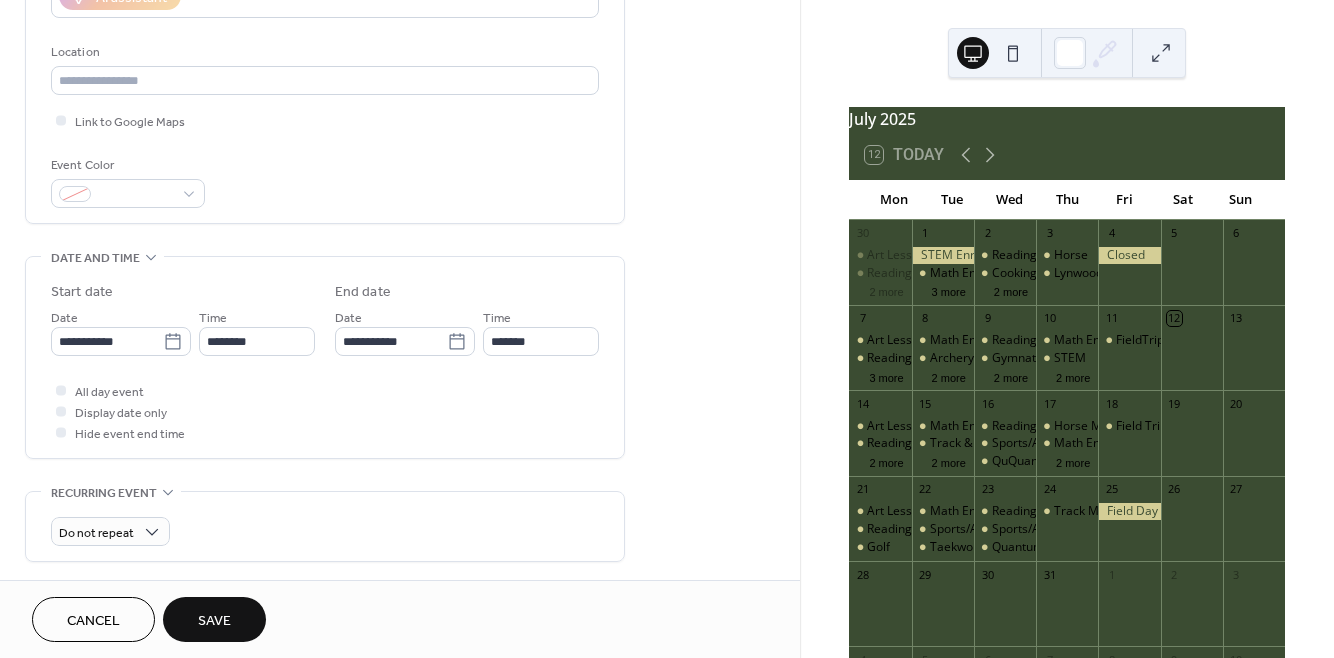 scroll, scrollTop: 397, scrollLeft: 0, axis: vertical 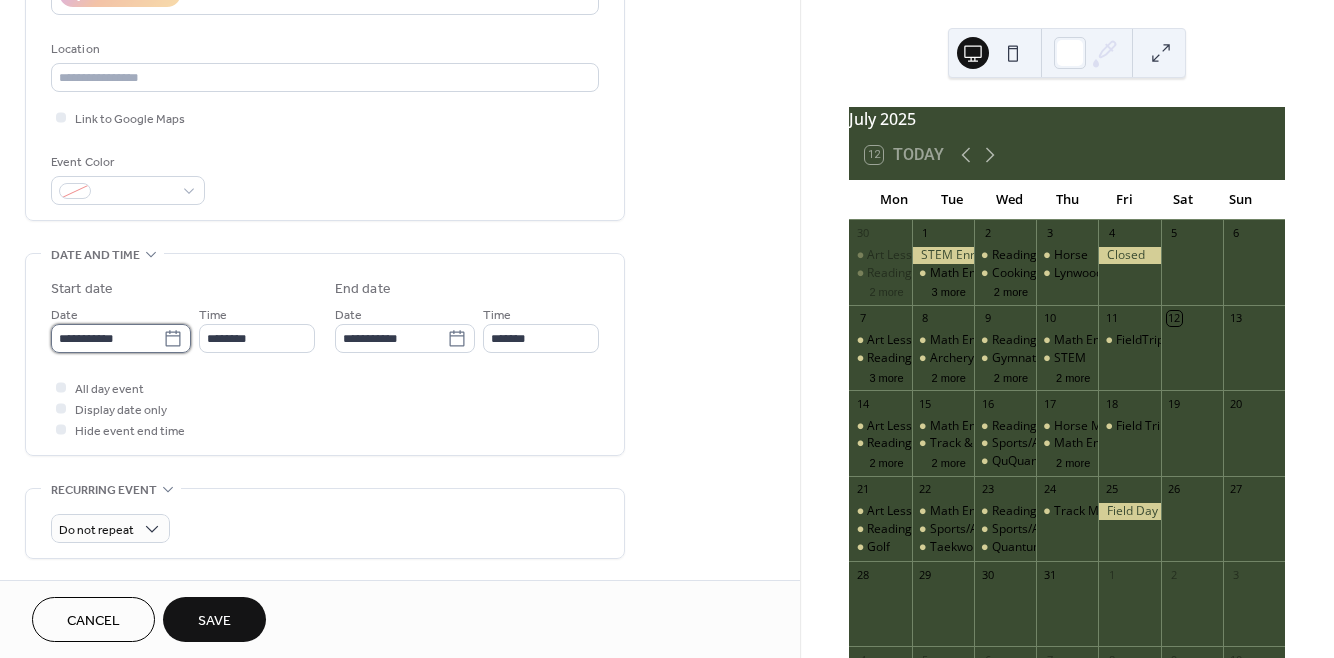 click on "**********" at bounding box center [107, 338] 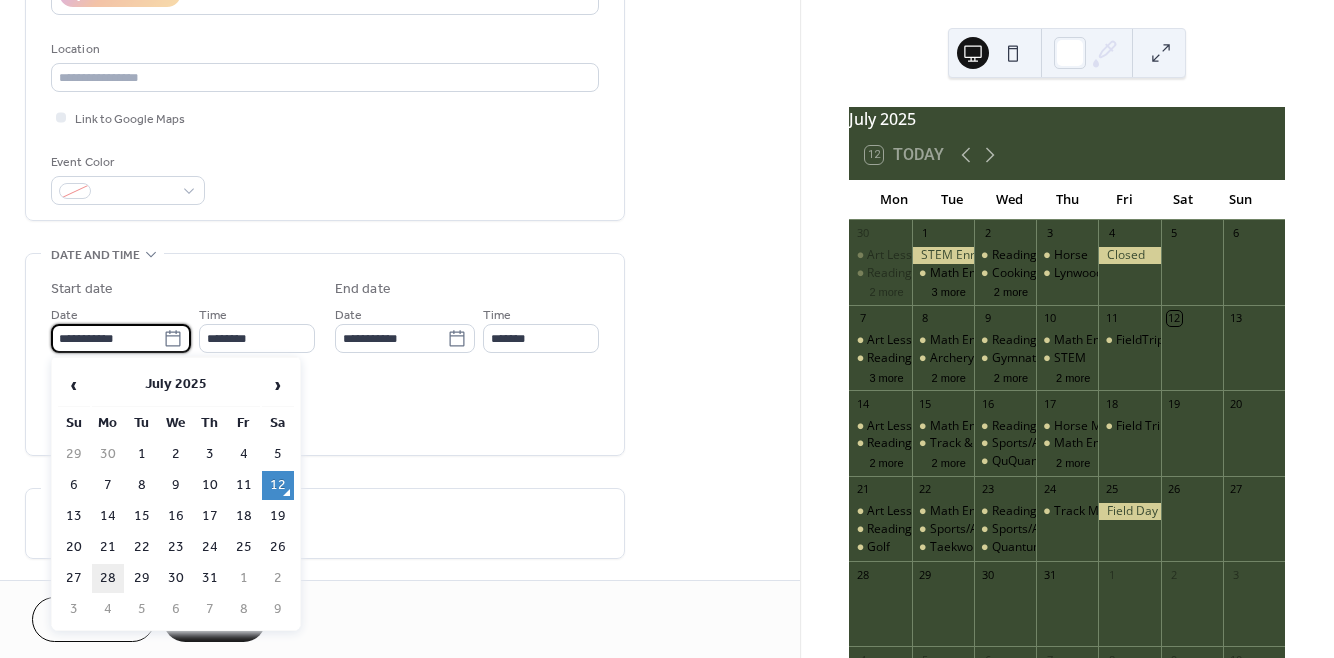 click on "28" at bounding box center (108, 578) 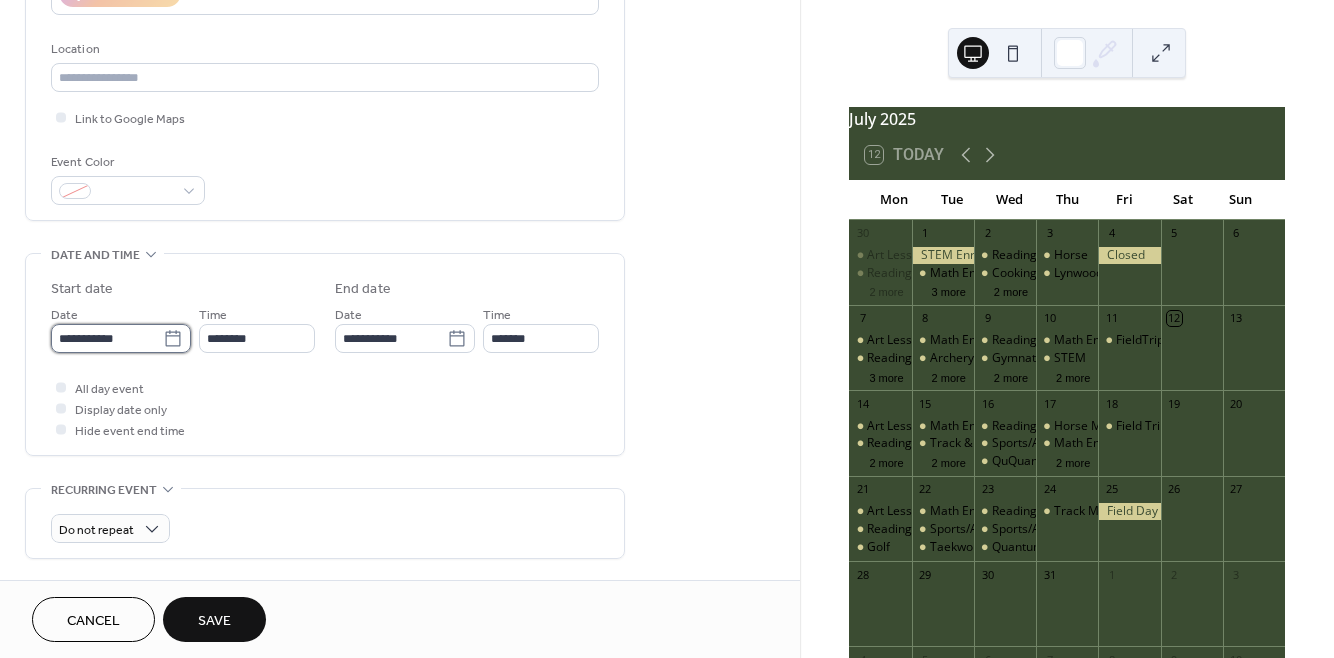 click on "**********" at bounding box center (107, 338) 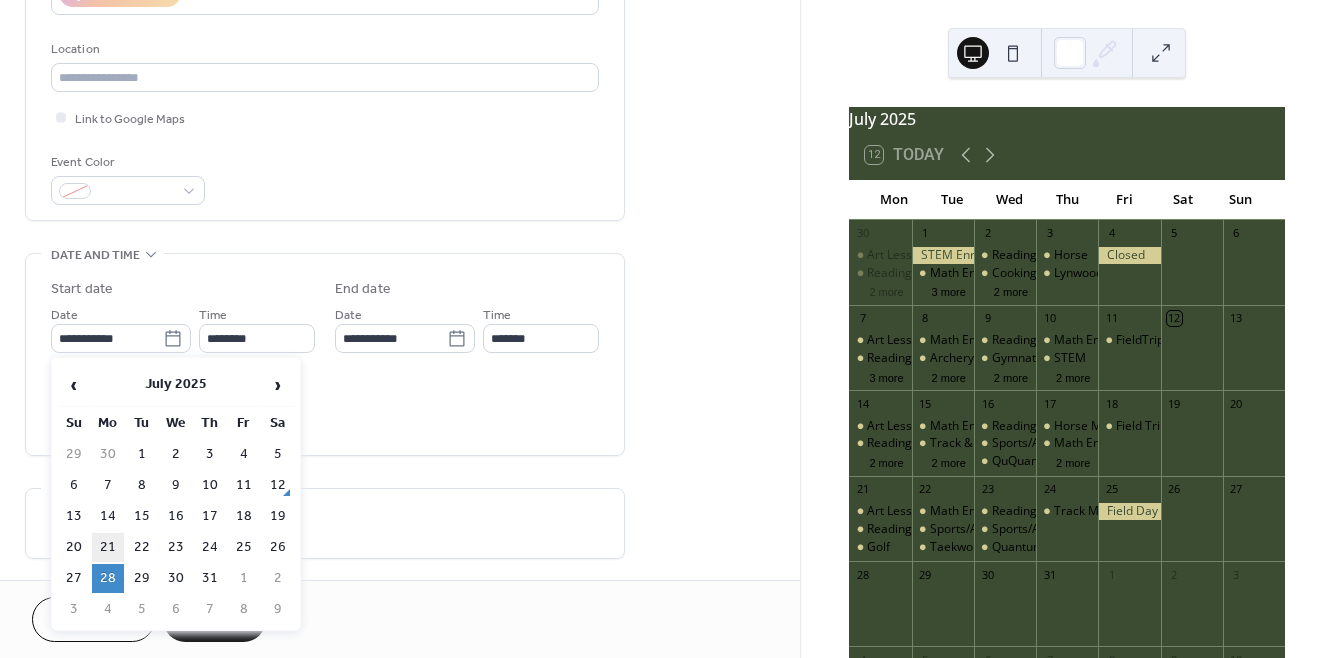 click on "21" at bounding box center (108, 547) 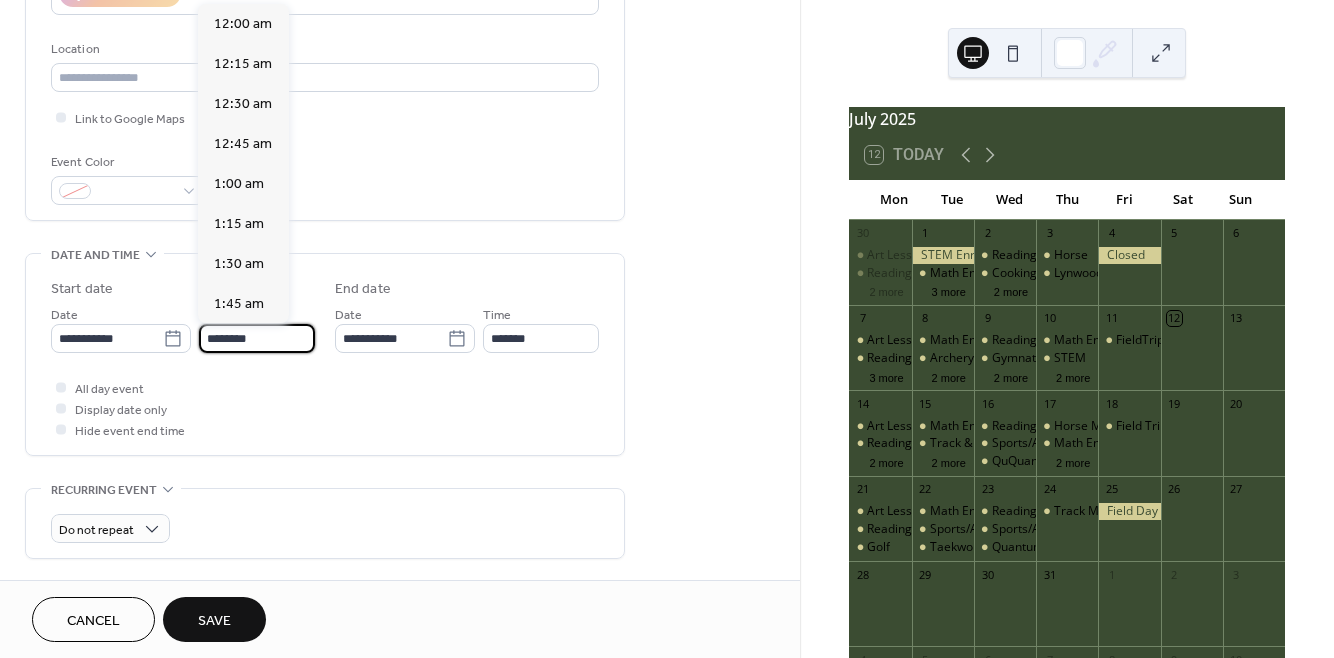 scroll, scrollTop: 1929, scrollLeft: 0, axis: vertical 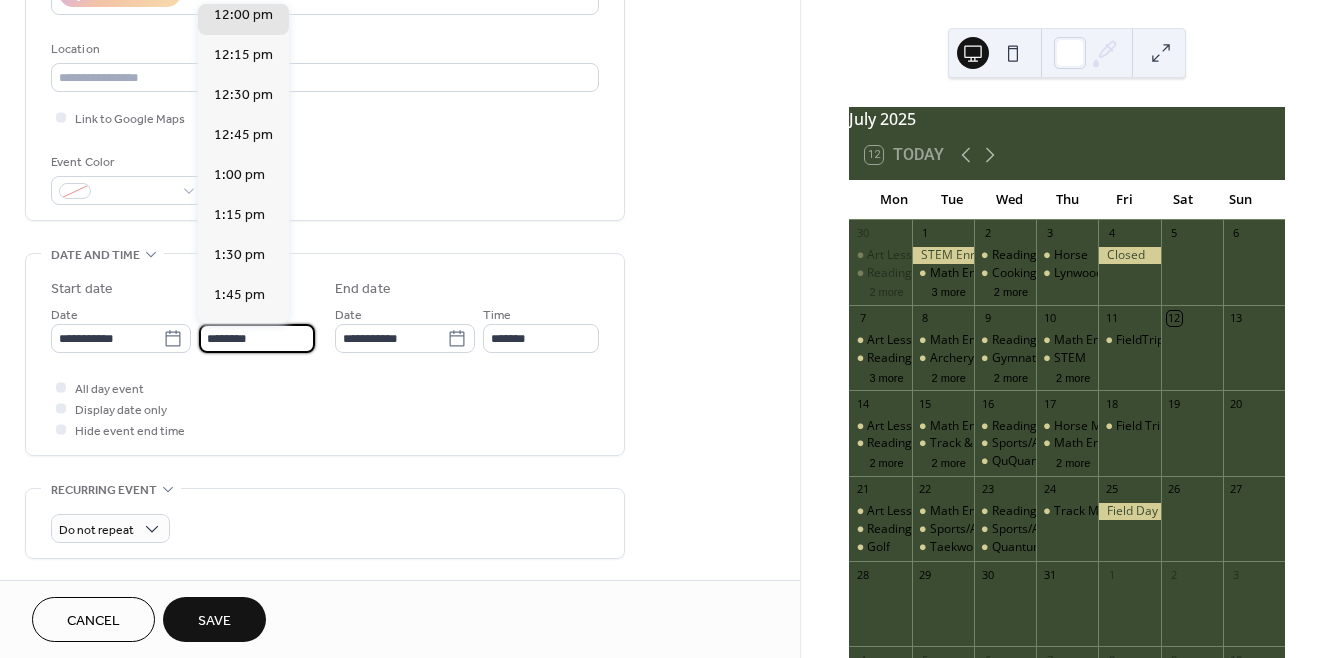 click on "********" at bounding box center [257, 338] 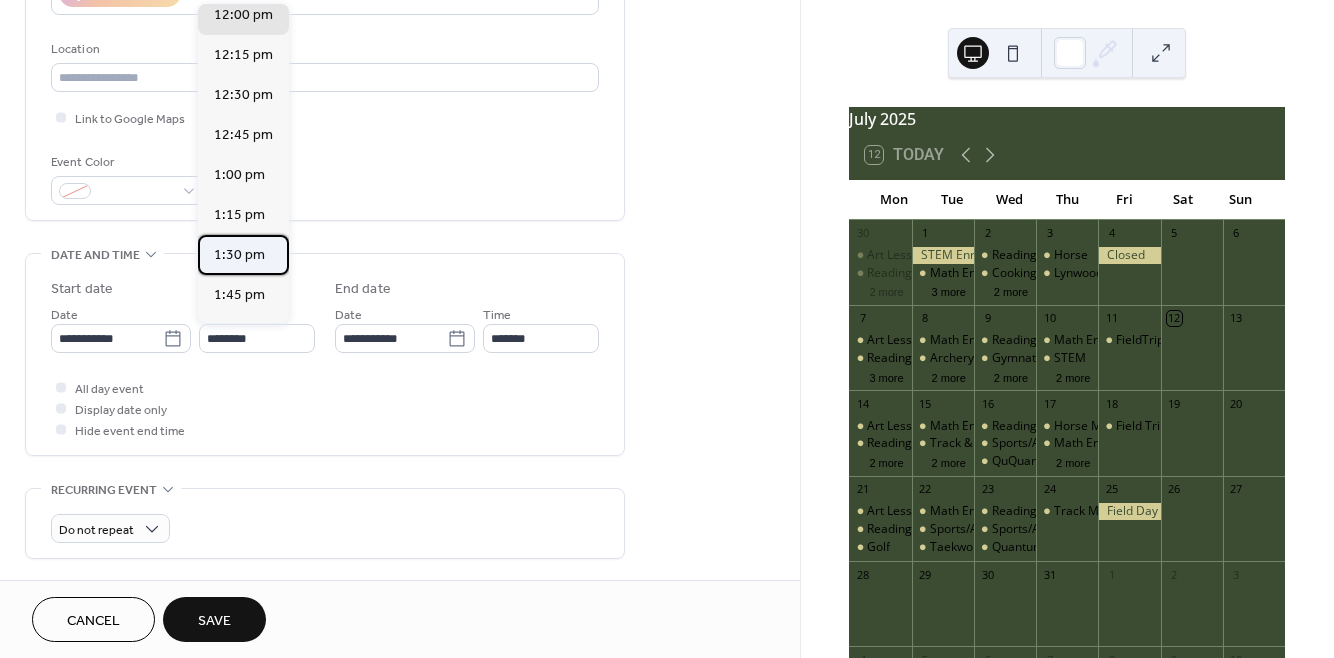 click on "1:30 pm" at bounding box center [239, 255] 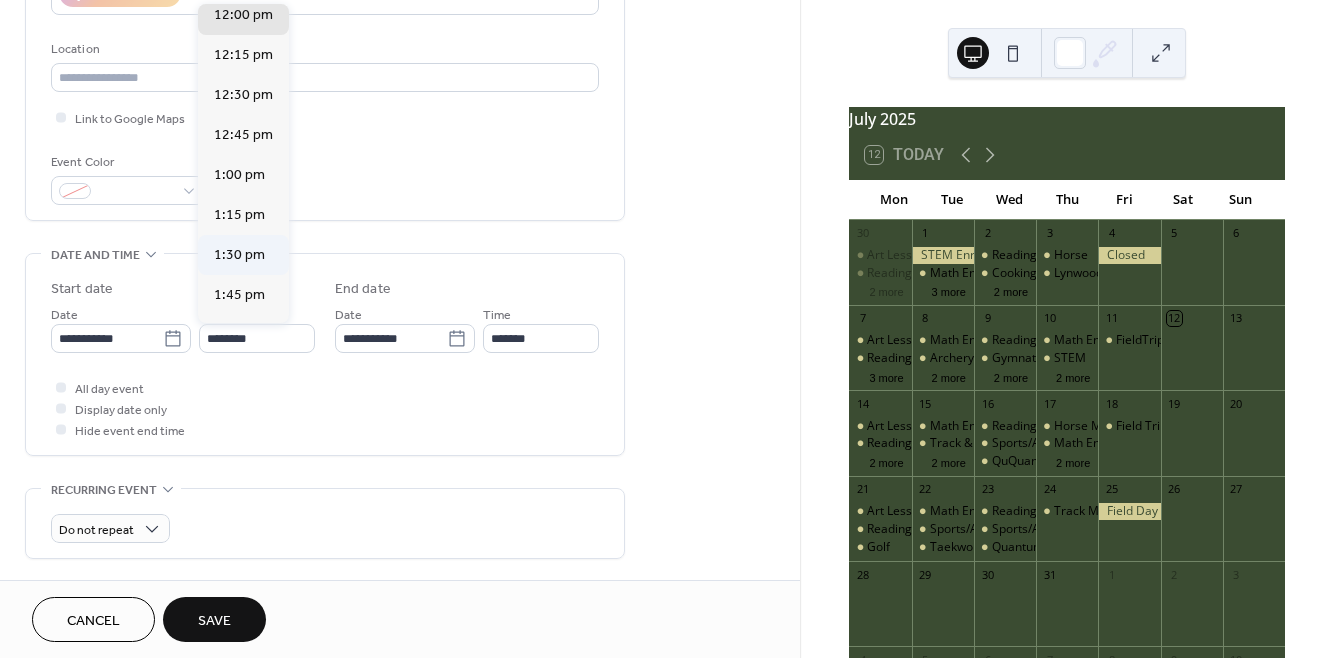 type on "*******" 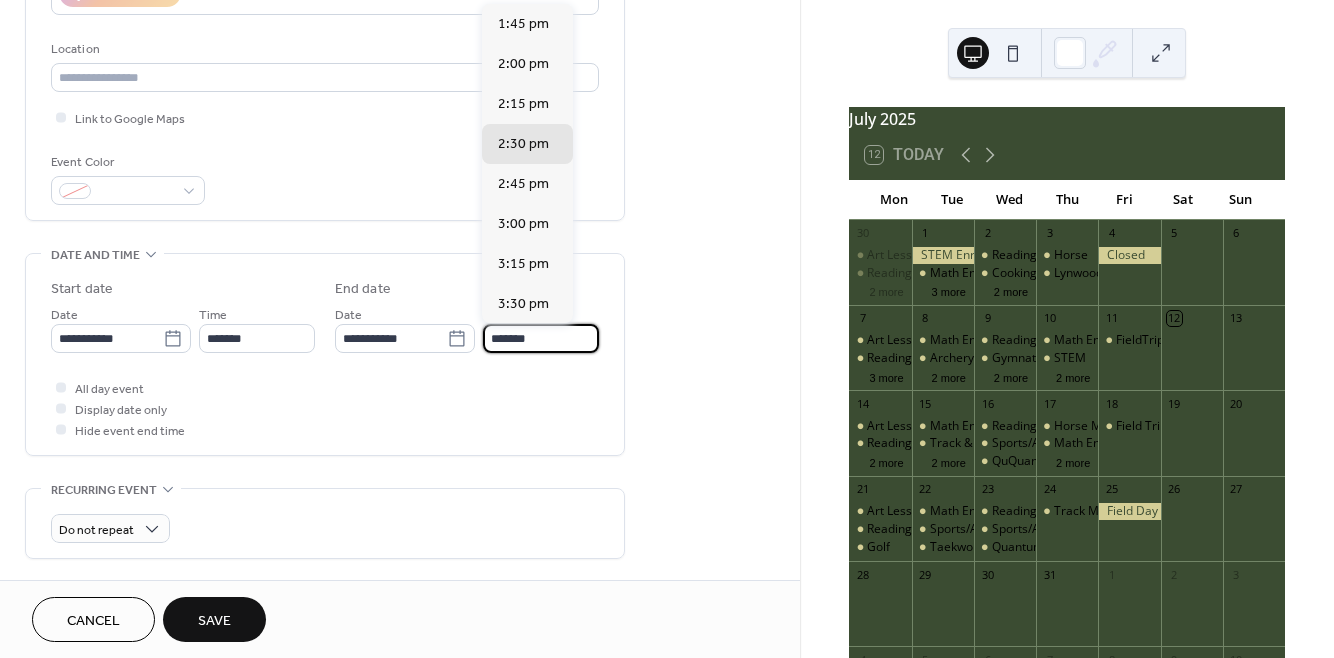 click on "*******" at bounding box center (541, 338) 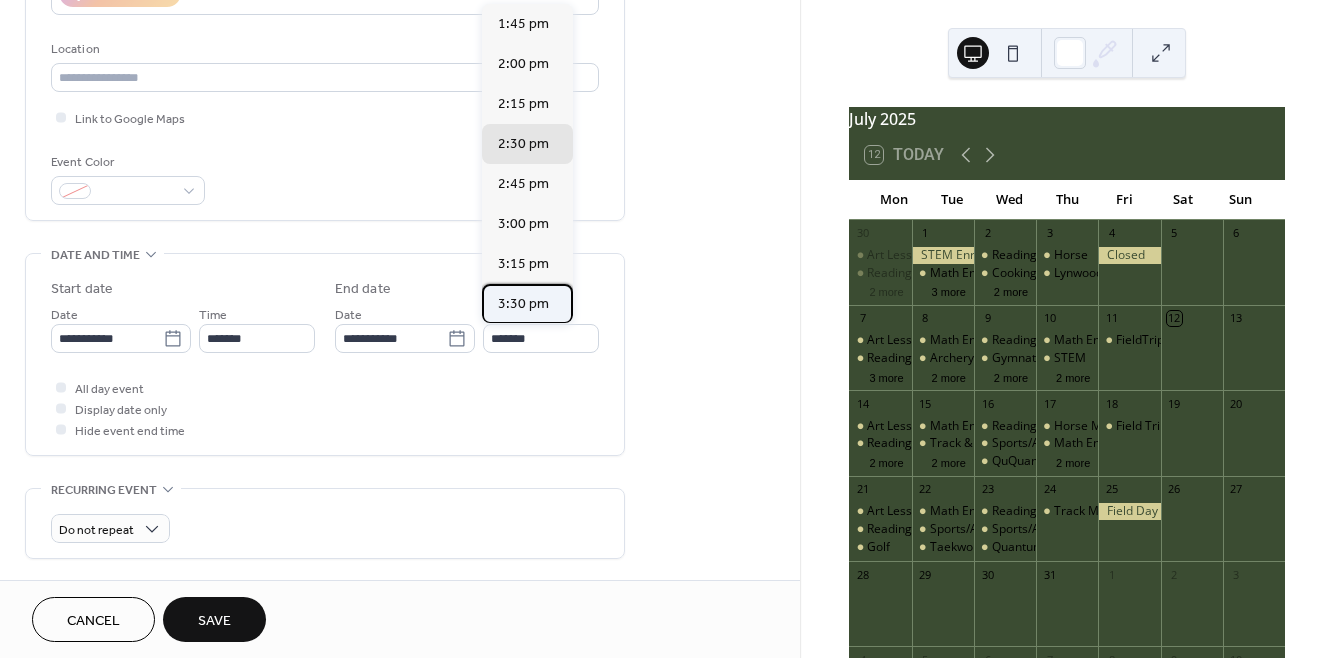 click on "3:30 pm" at bounding box center [527, 304] 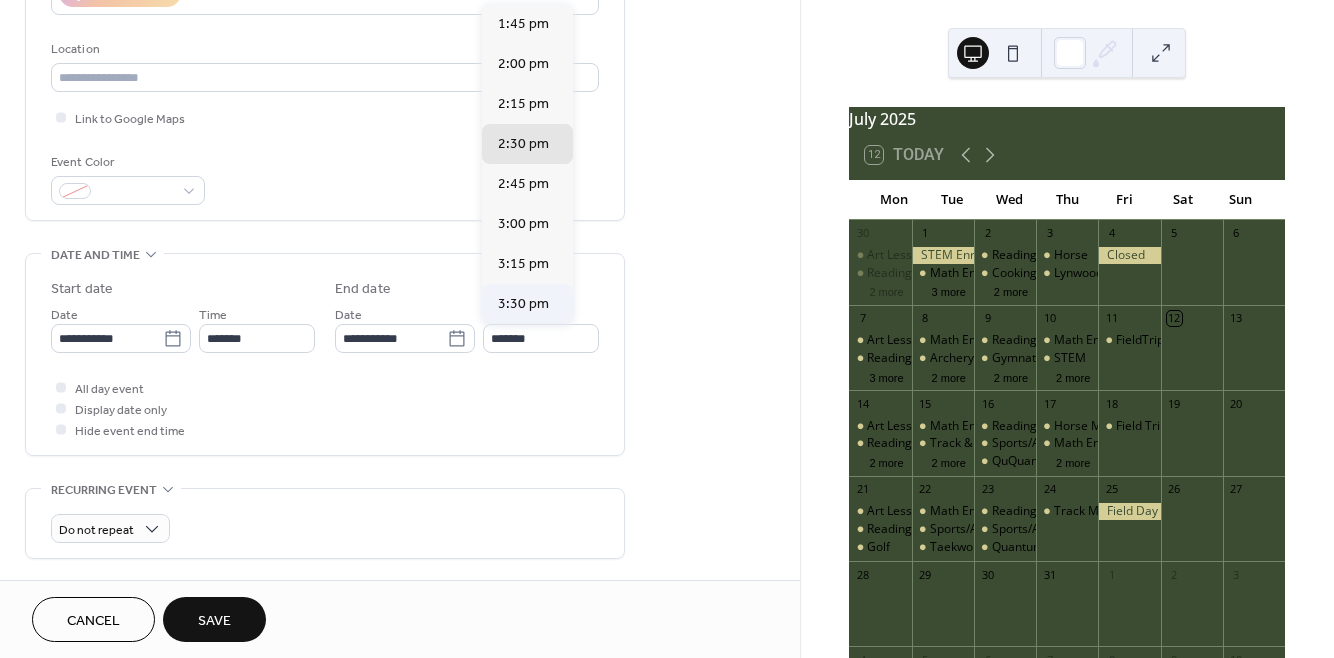 type on "*******" 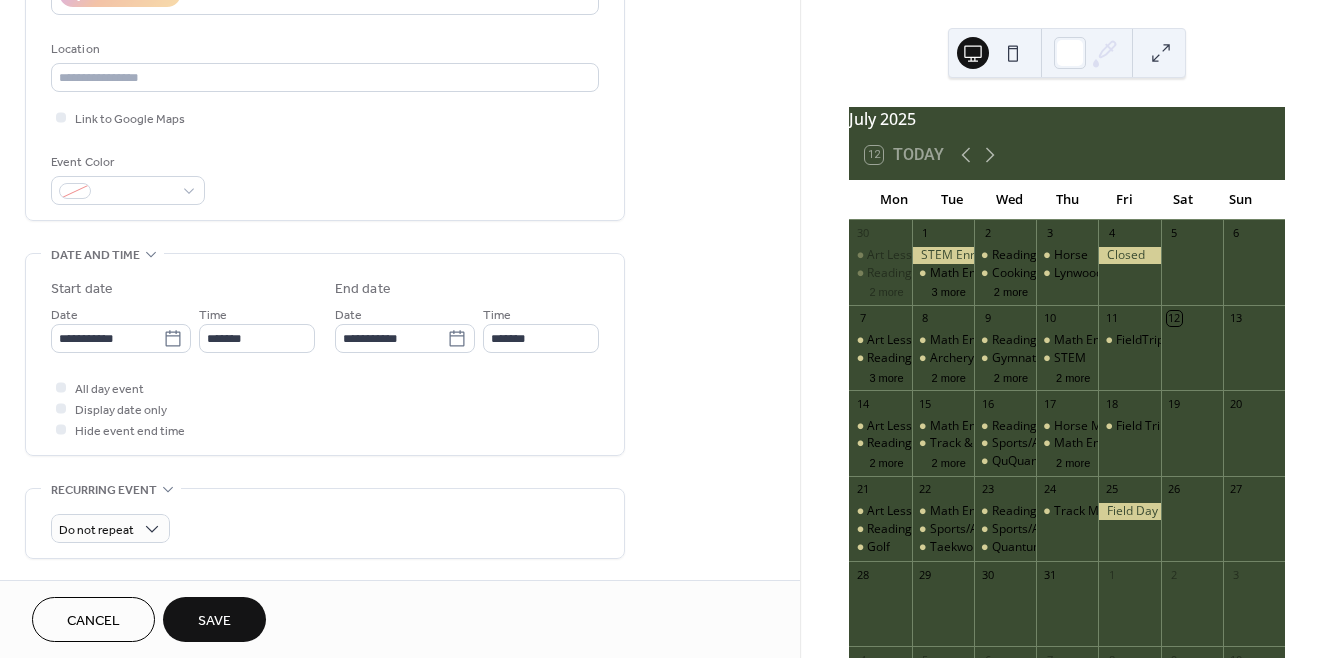 click on "Save" at bounding box center (214, 619) 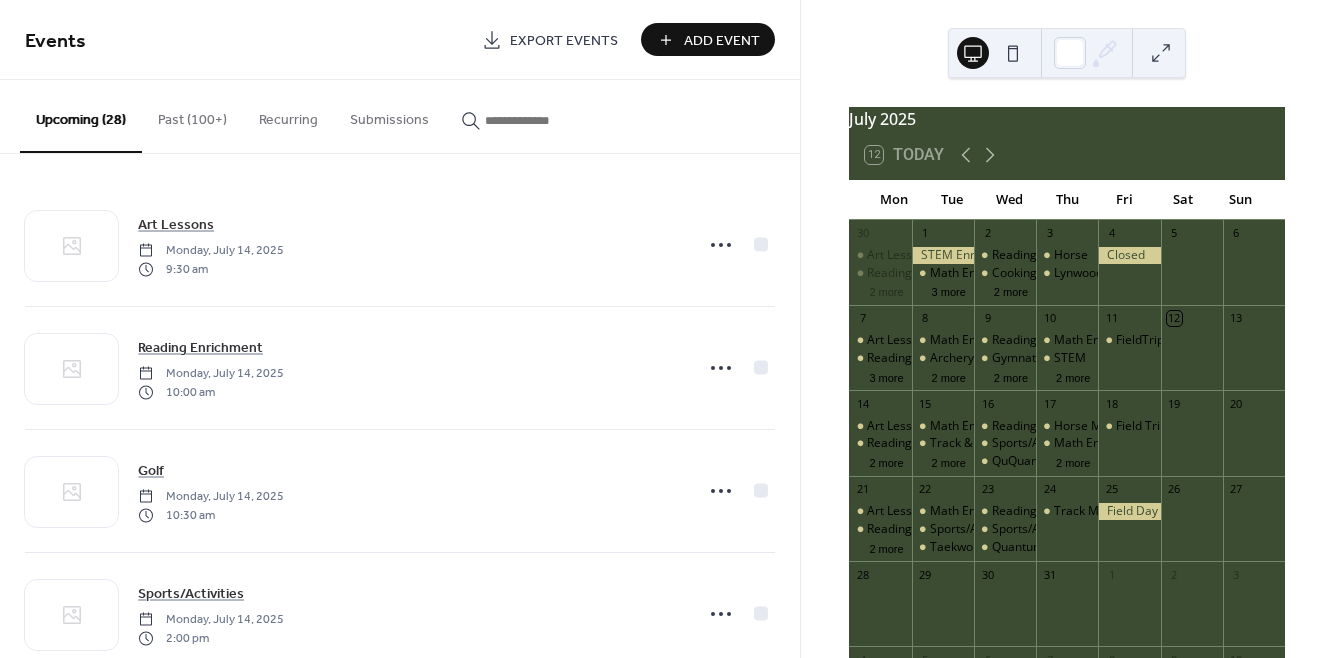 click on "Add Event" at bounding box center (722, 41) 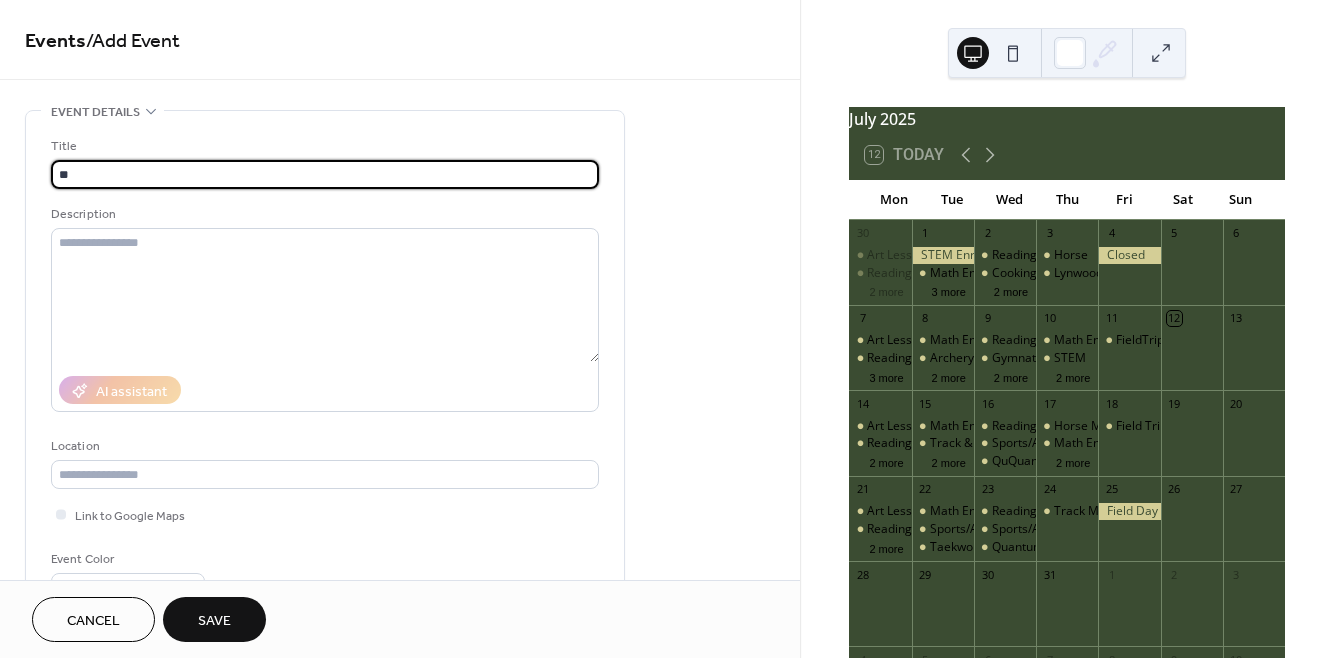 type on "**********" 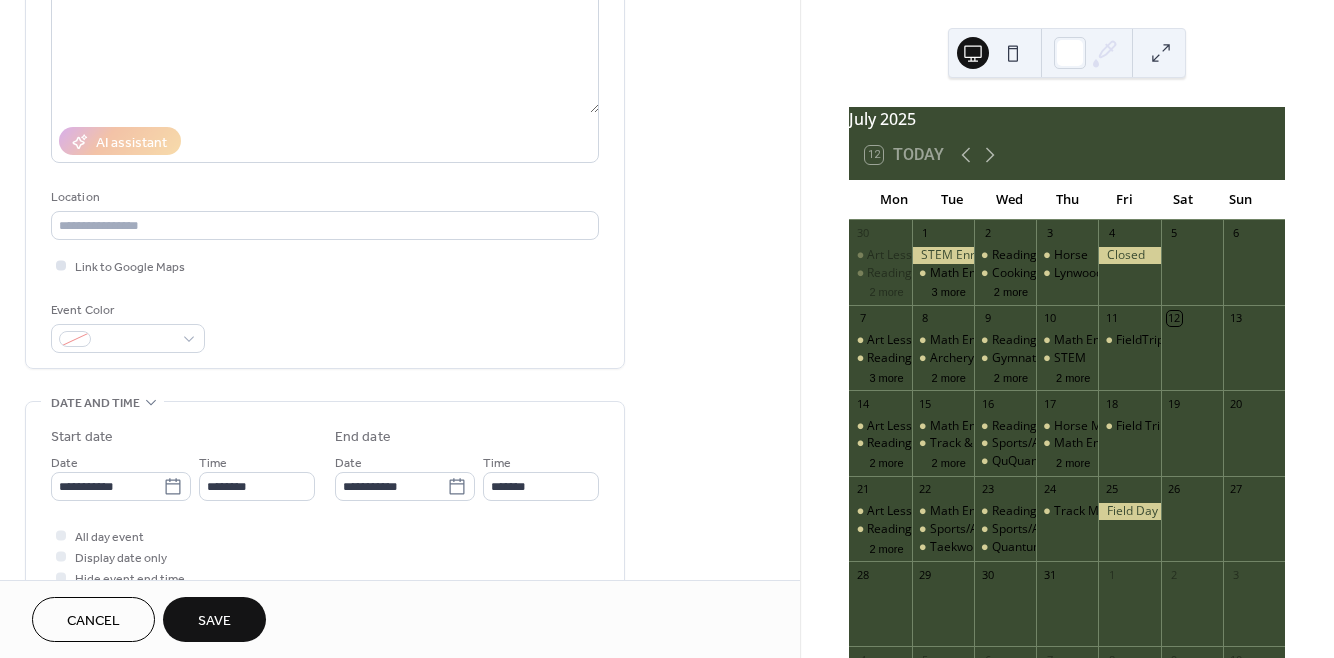 scroll, scrollTop: 277, scrollLeft: 0, axis: vertical 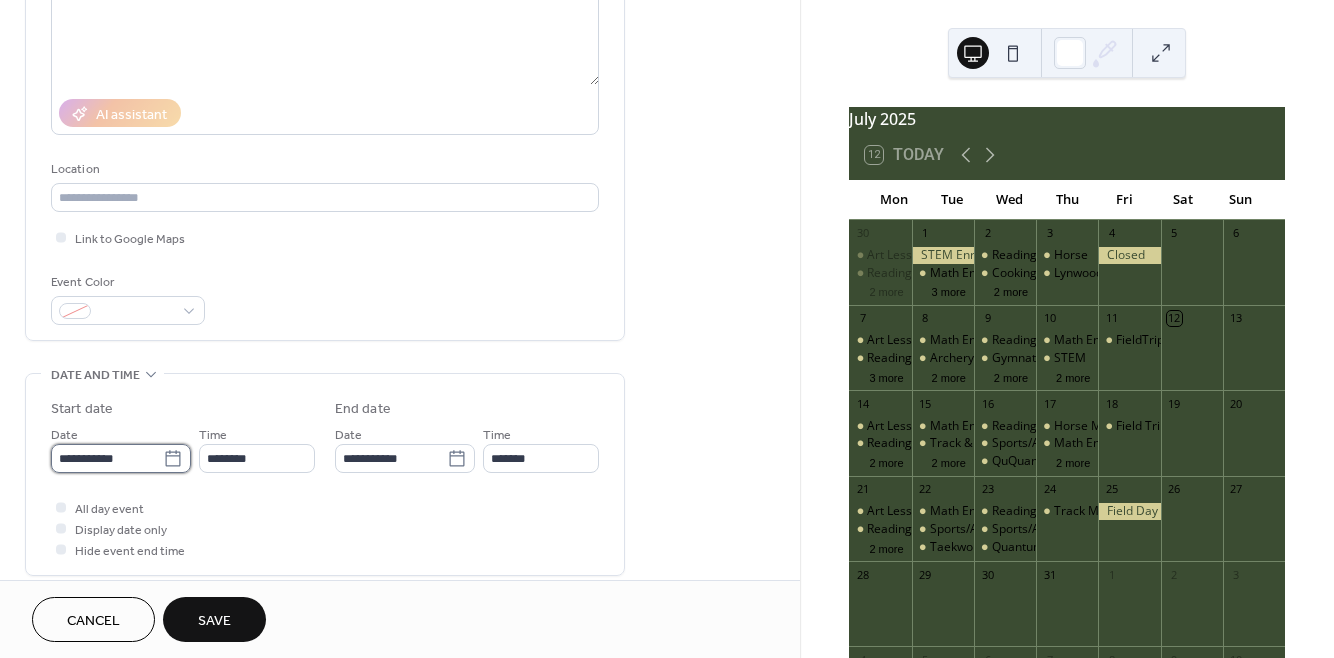 click on "**********" at bounding box center (107, 458) 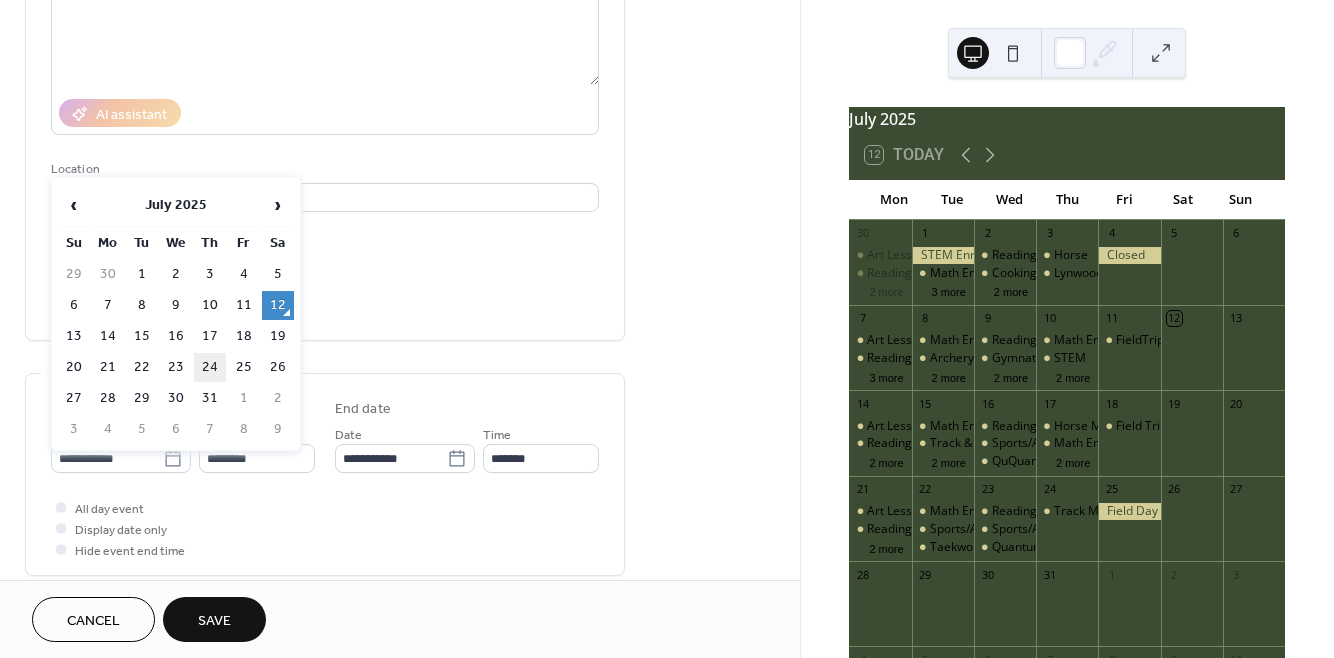 click on "24" at bounding box center [210, 367] 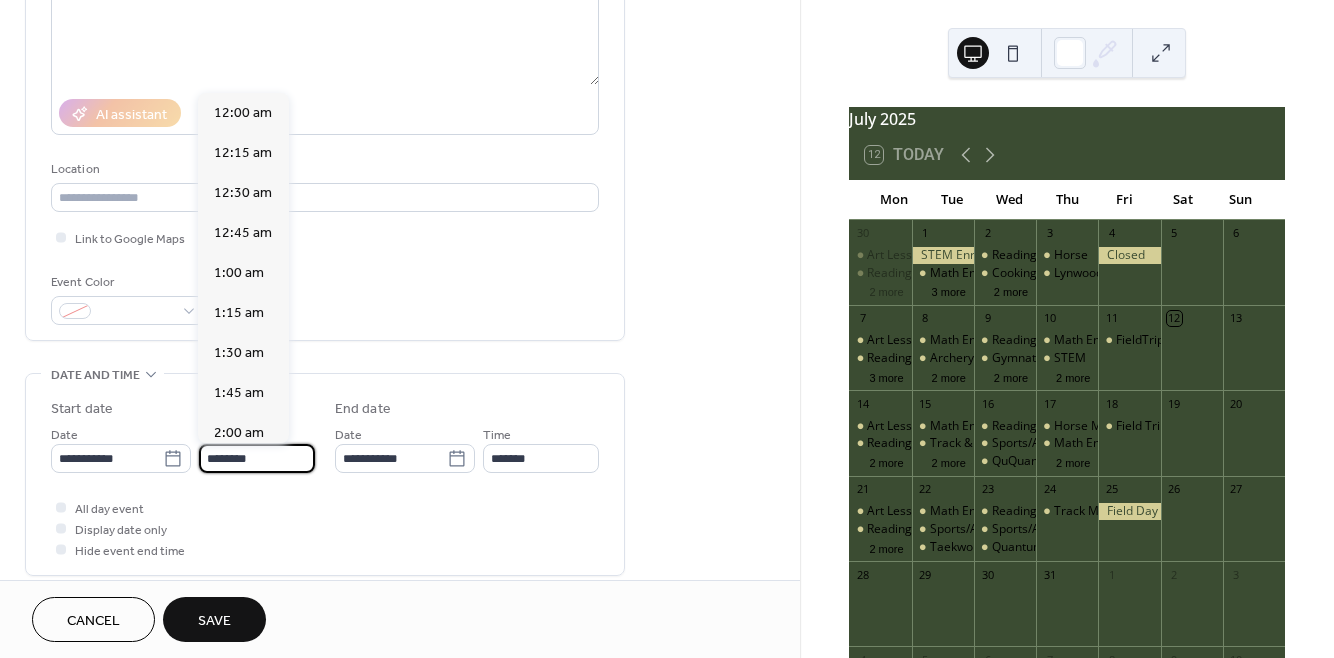 scroll, scrollTop: 1929, scrollLeft: 0, axis: vertical 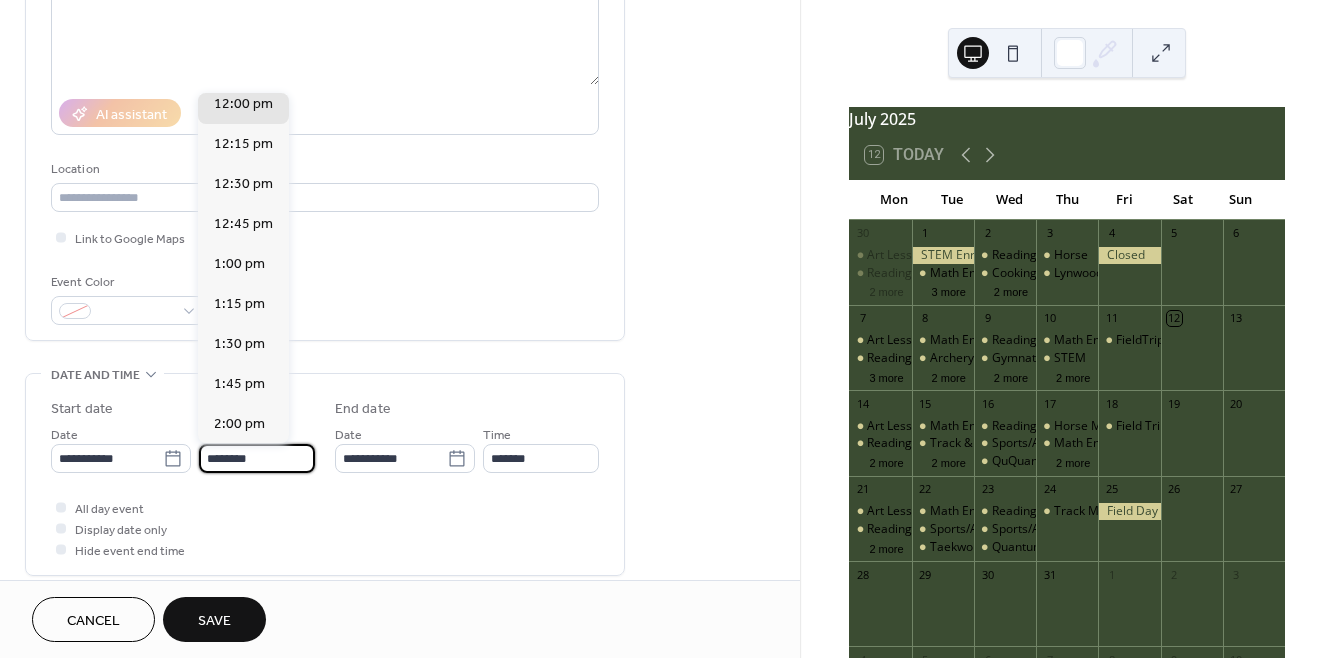 click on "********" at bounding box center (257, 458) 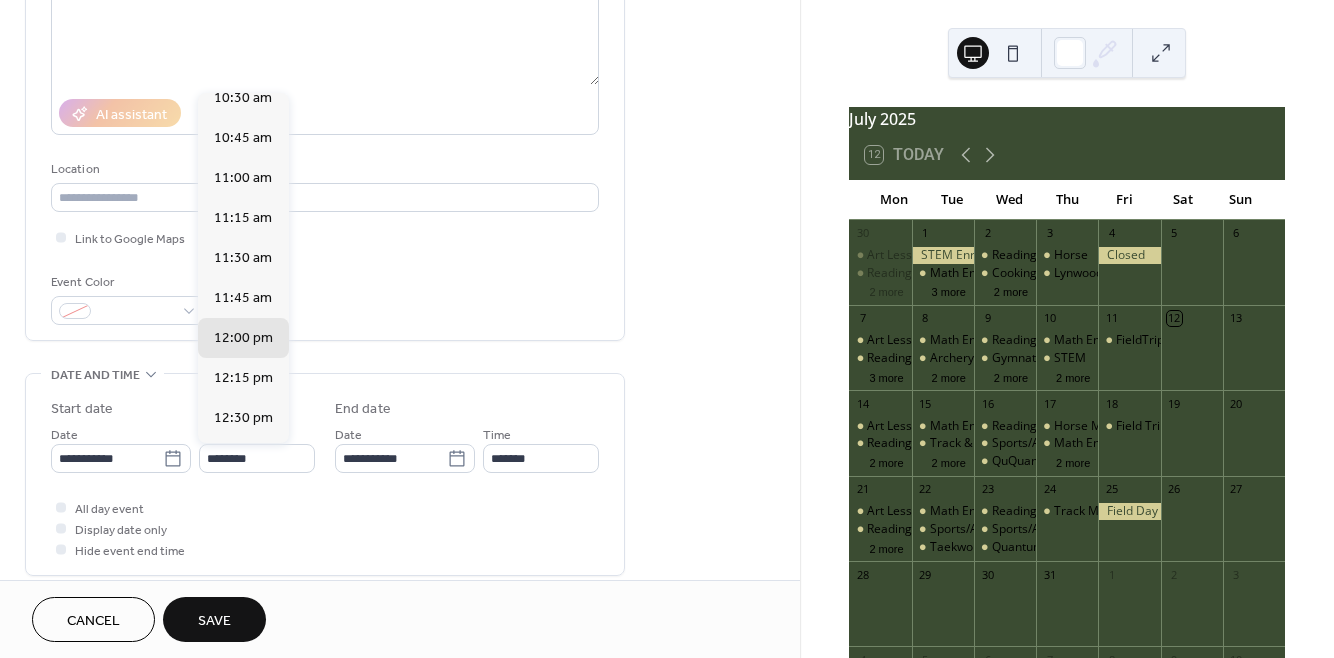 scroll, scrollTop: 1623, scrollLeft: 0, axis: vertical 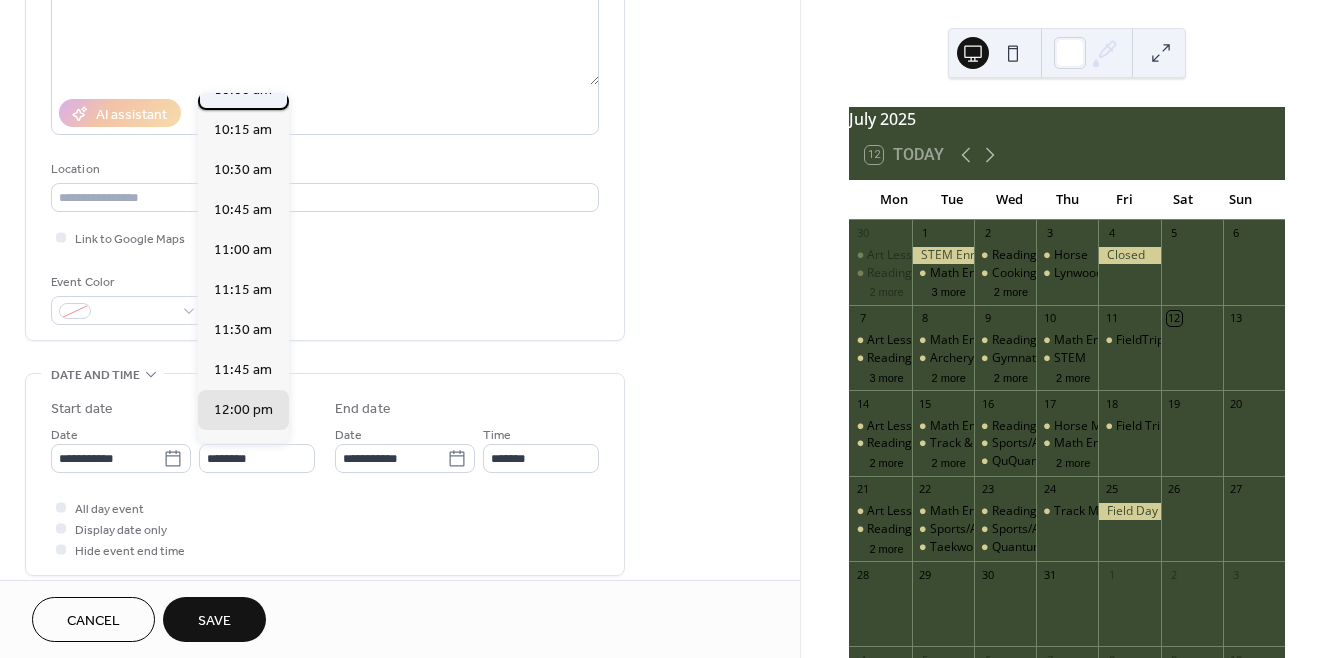 click on "10:00 am" at bounding box center [243, 89] 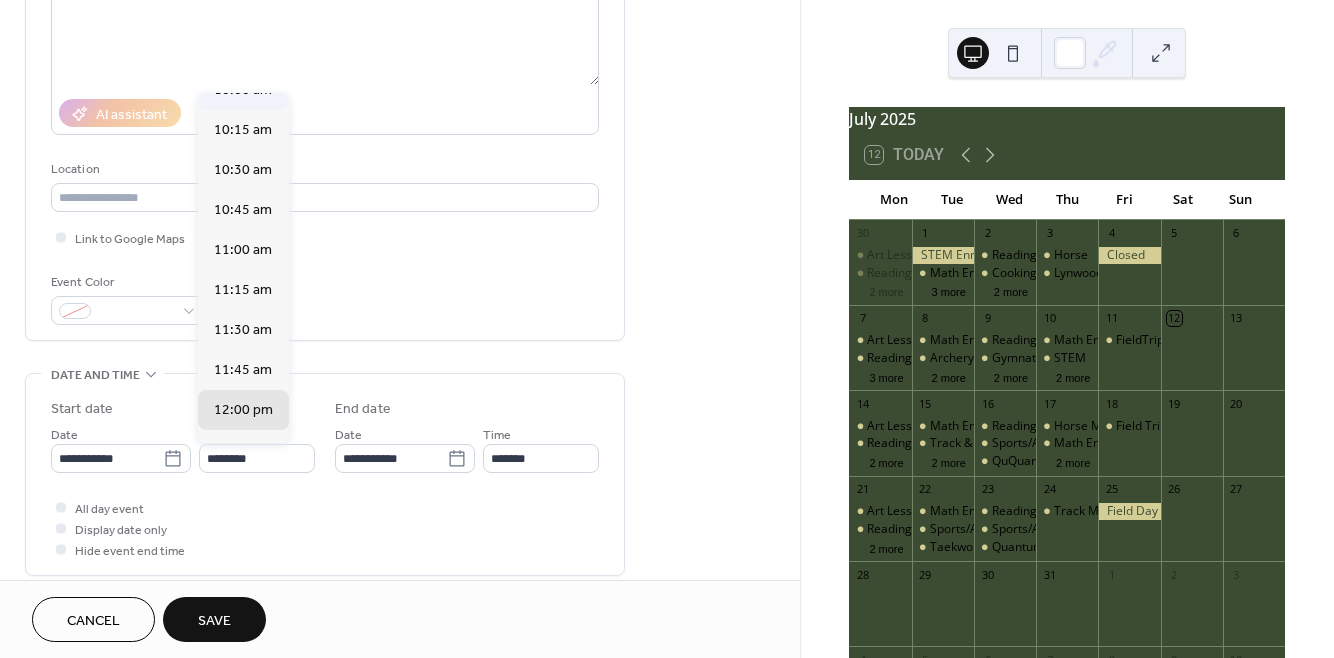type on "********" 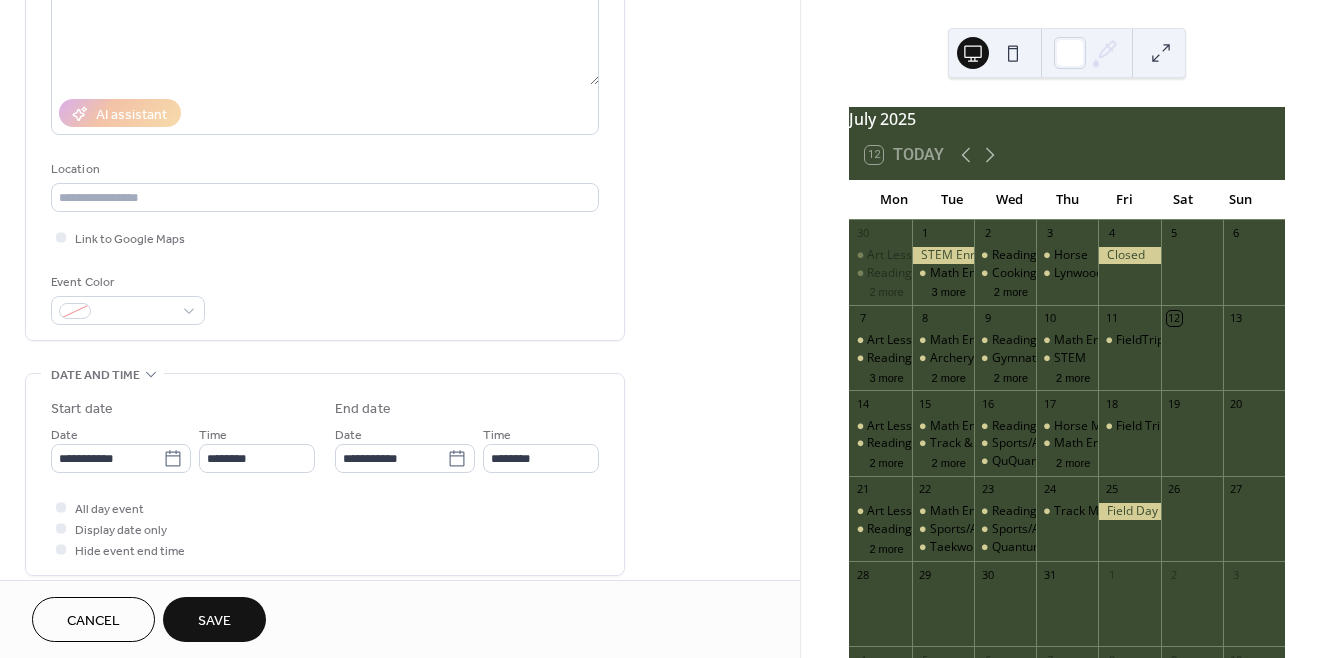 click on "Save" at bounding box center (214, 621) 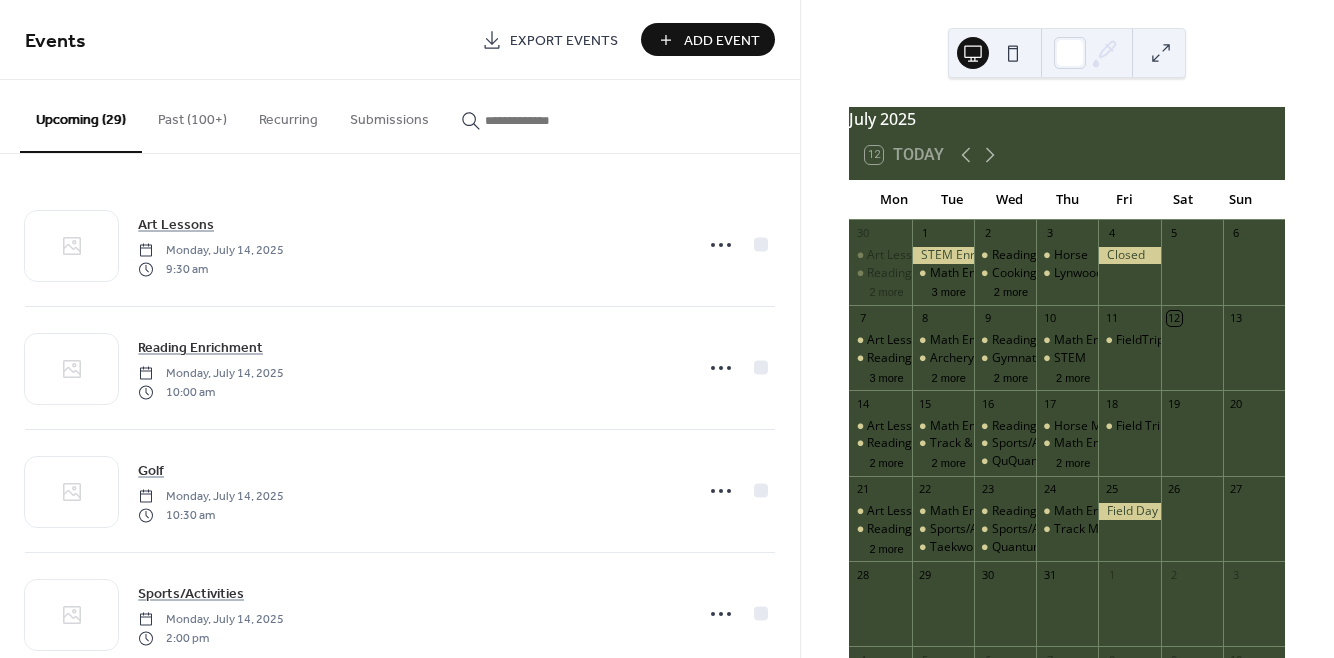 click on "Add Event" at bounding box center [722, 41] 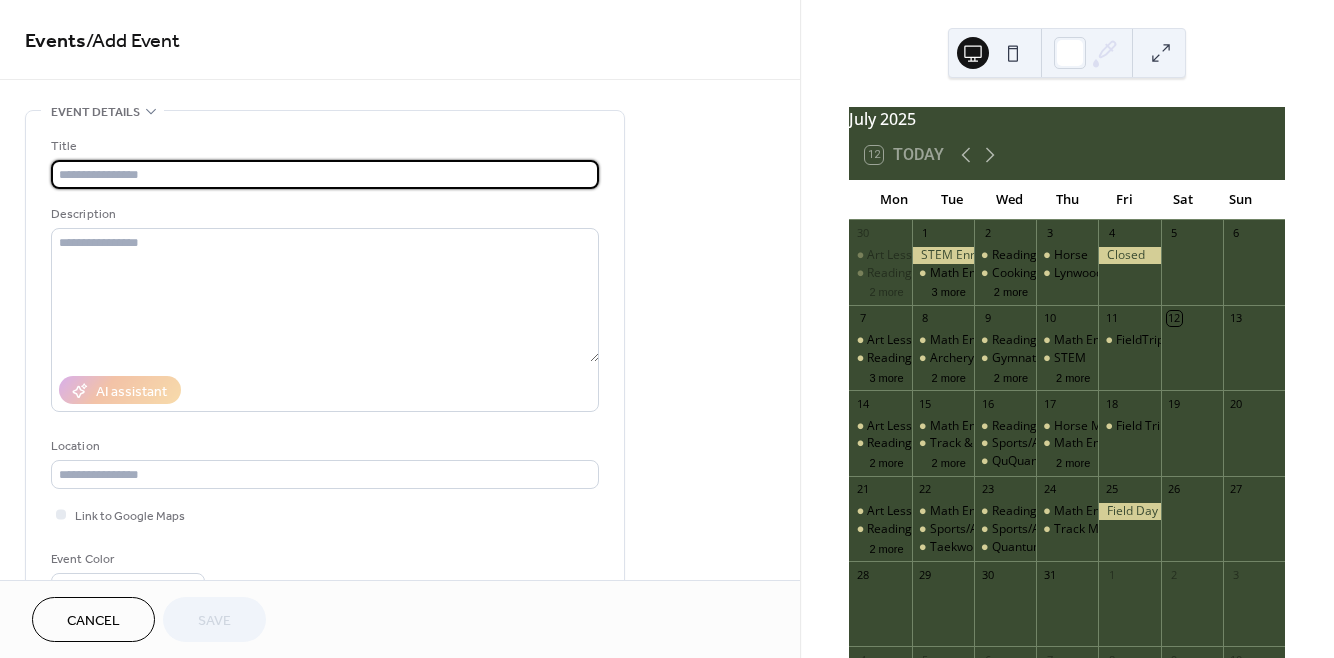 click at bounding box center (325, 174) 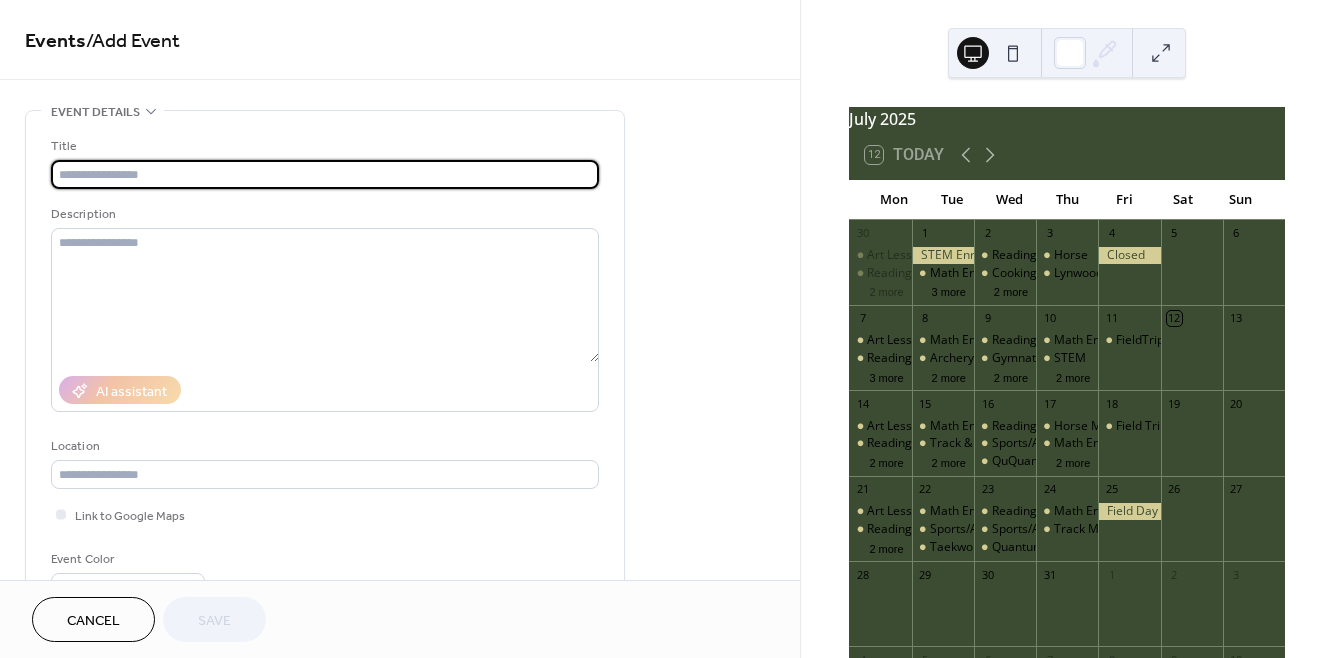 type on "**********" 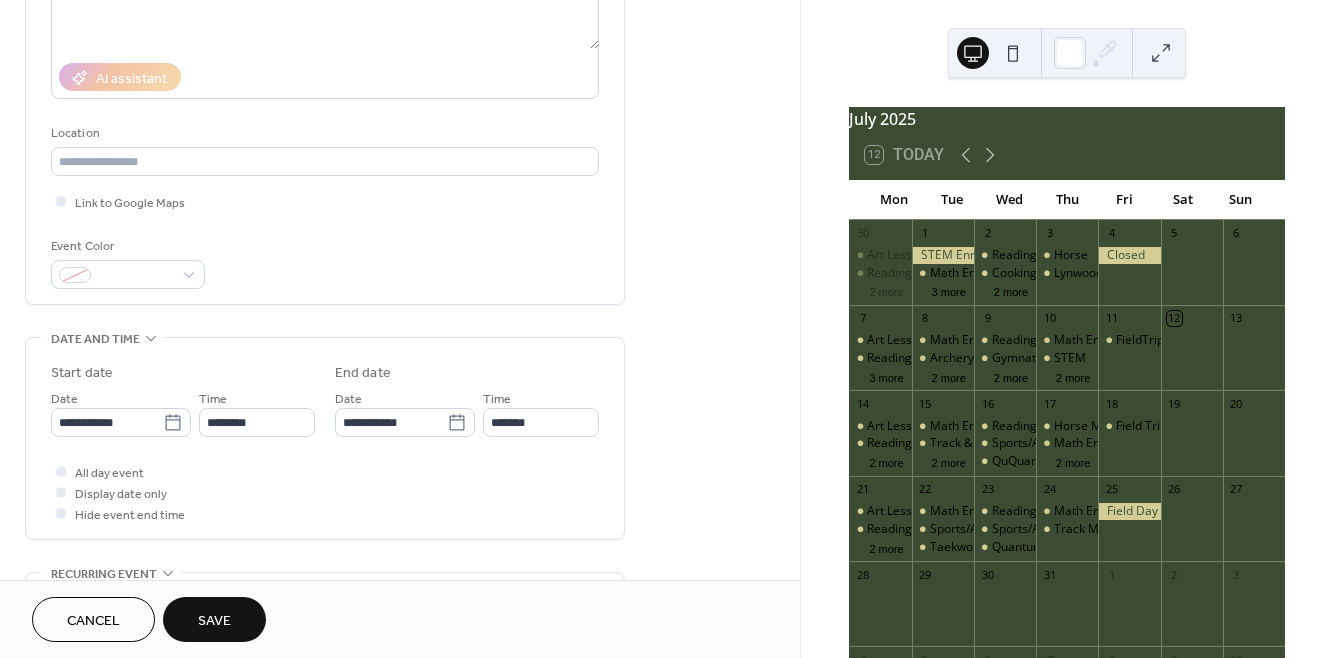 scroll, scrollTop: 332, scrollLeft: 0, axis: vertical 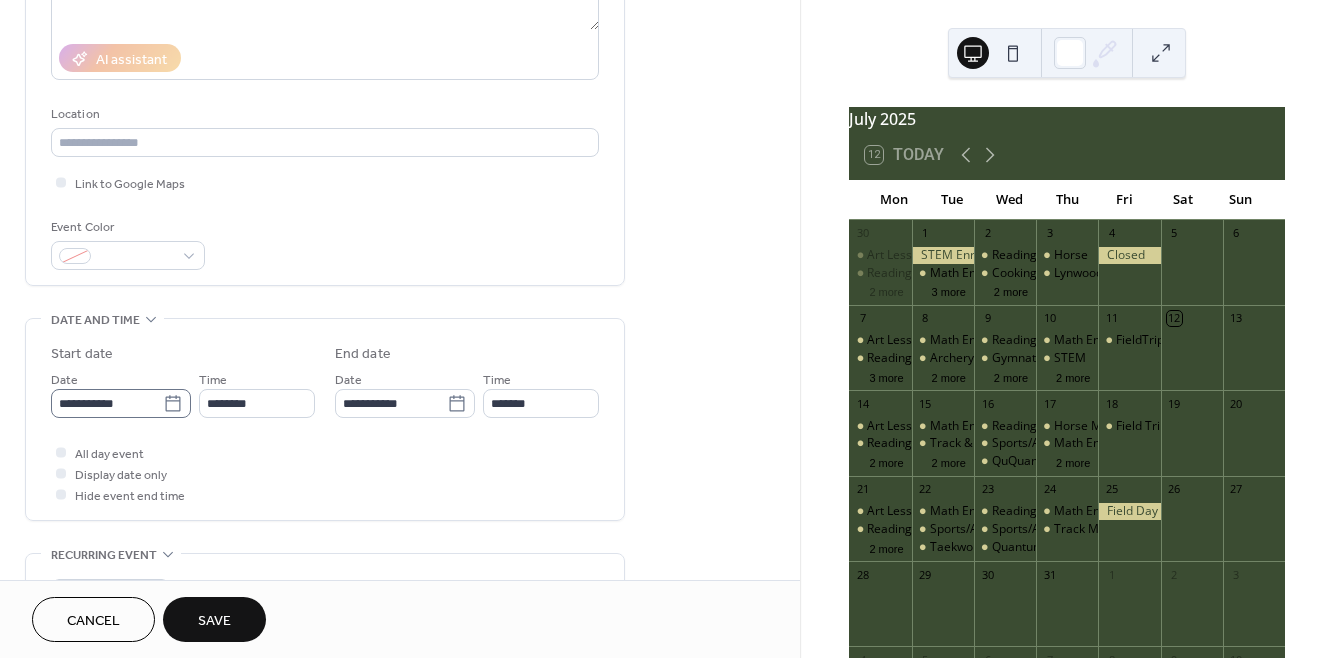 click 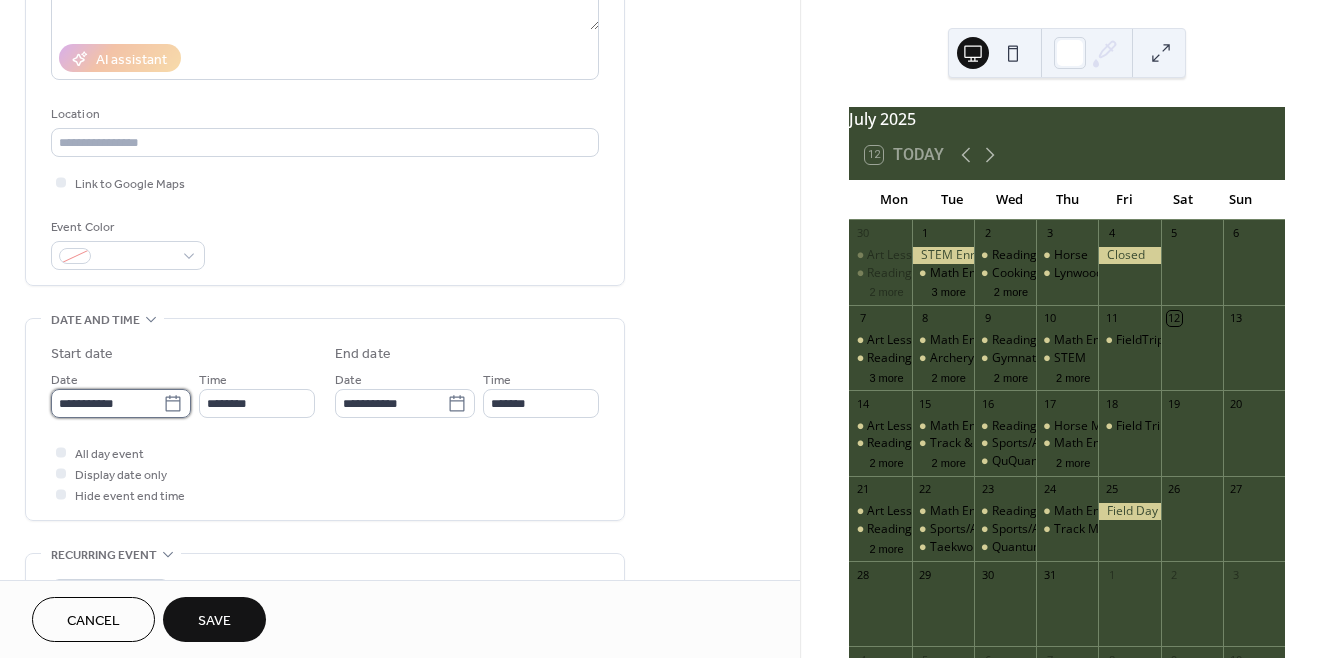 click on "**********" at bounding box center [107, 403] 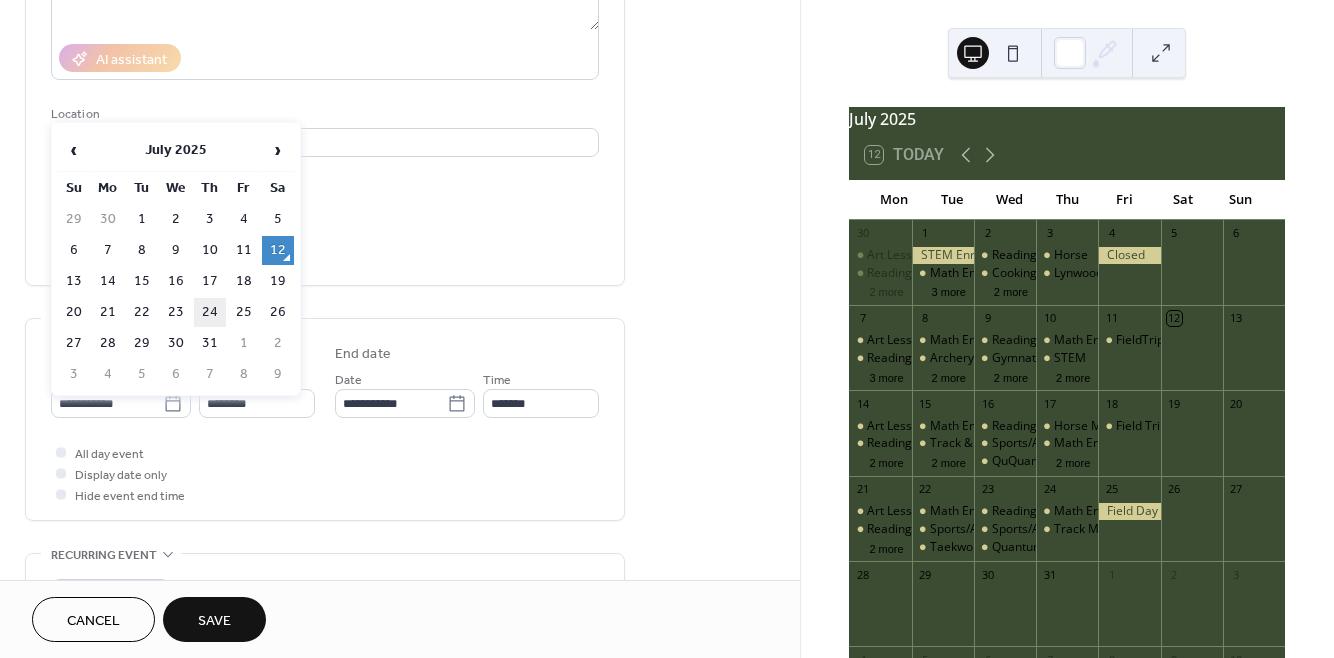 click on "24" at bounding box center (210, 312) 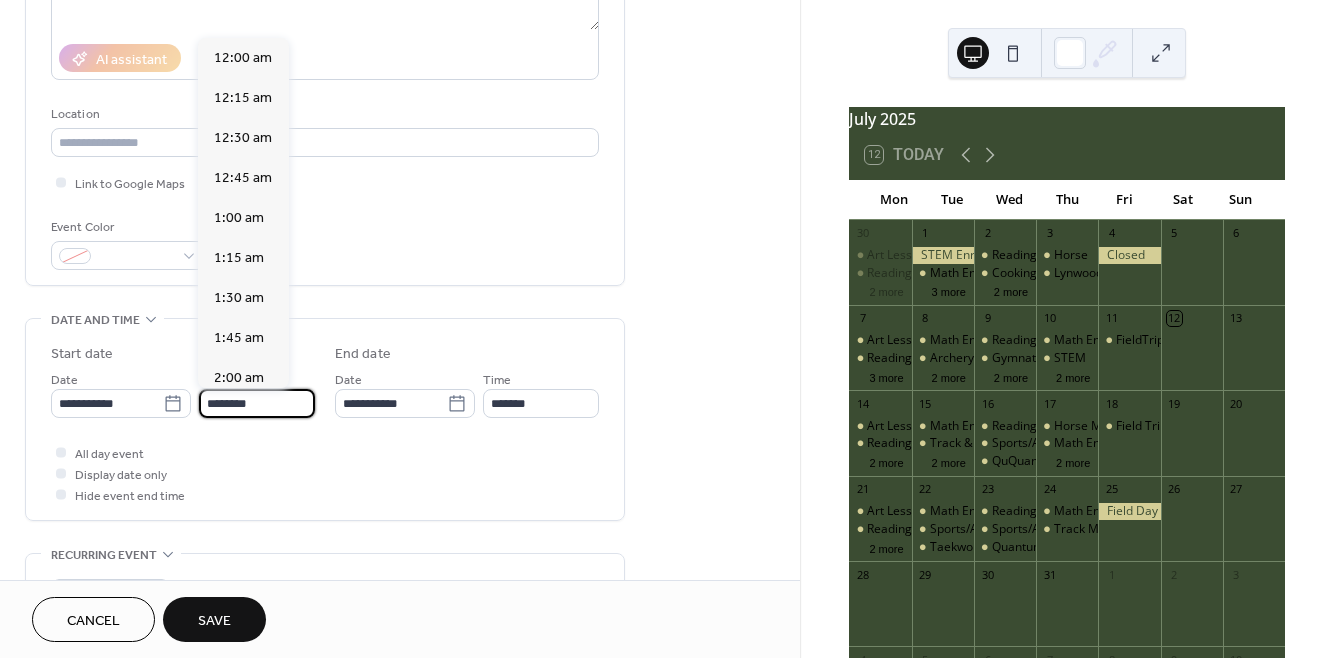 click on "********" at bounding box center [257, 403] 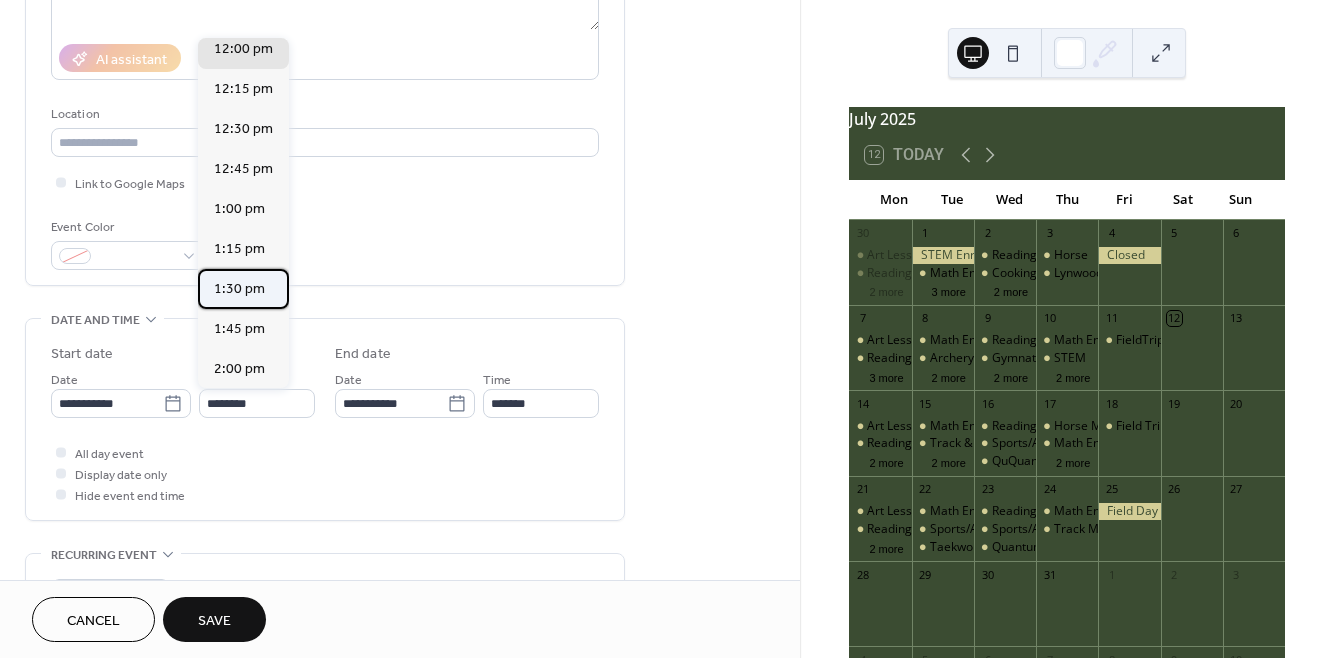 click on "1:30 pm" at bounding box center [239, 288] 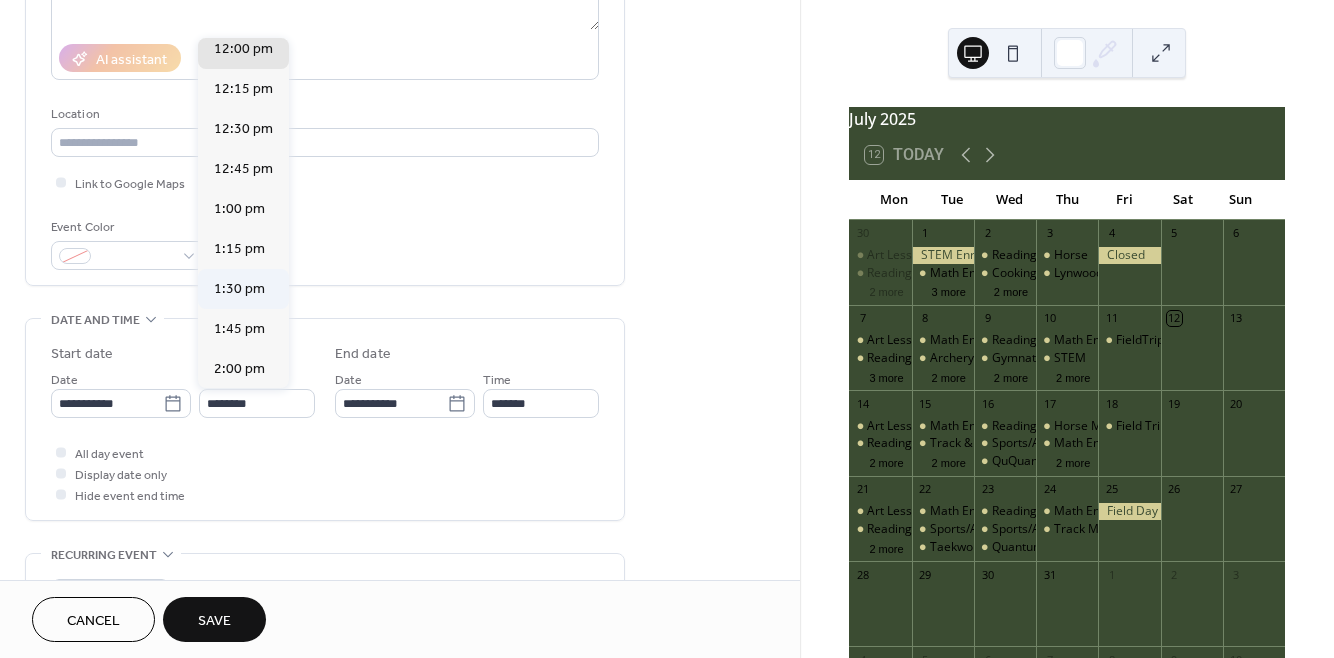 type on "*******" 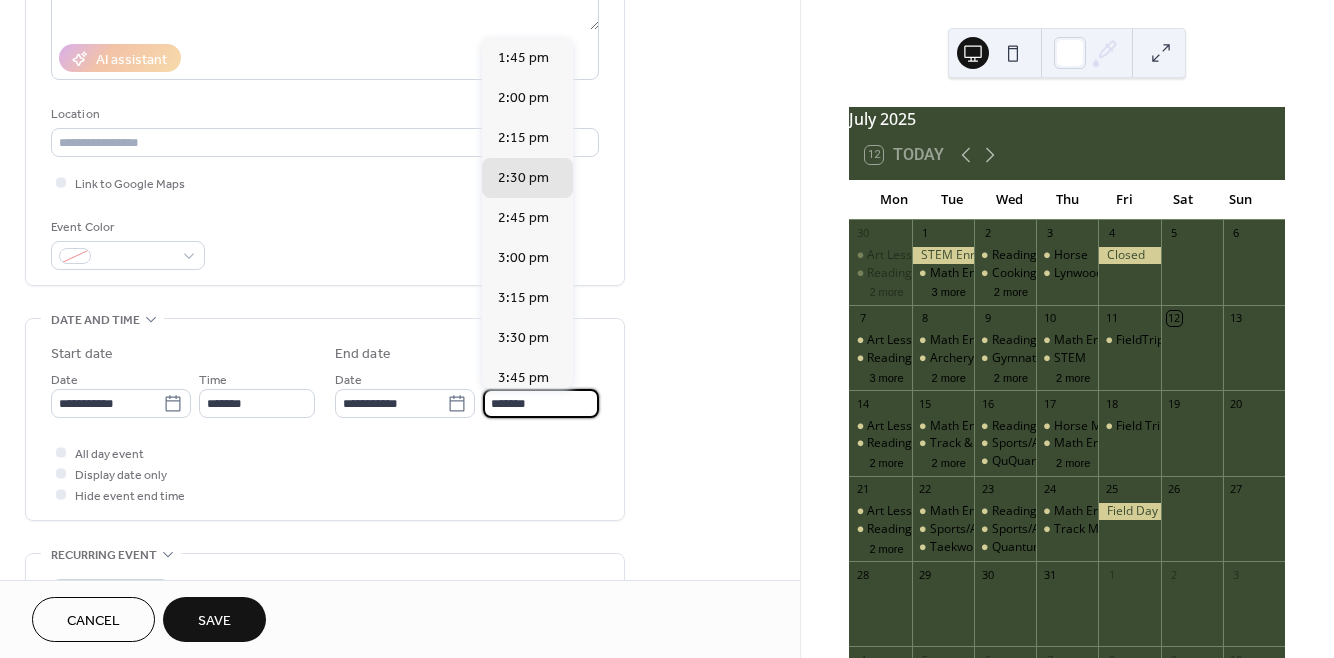 click on "*******" at bounding box center (541, 403) 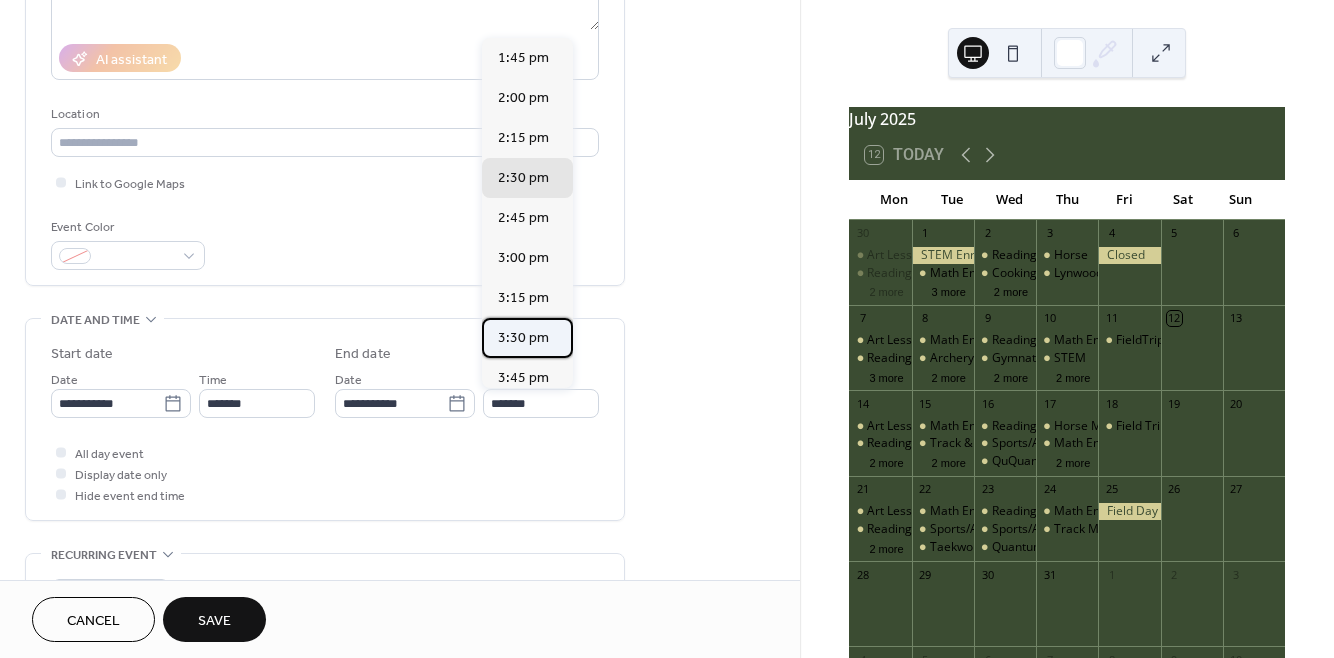 click on "3:30 pm" at bounding box center [523, 337] 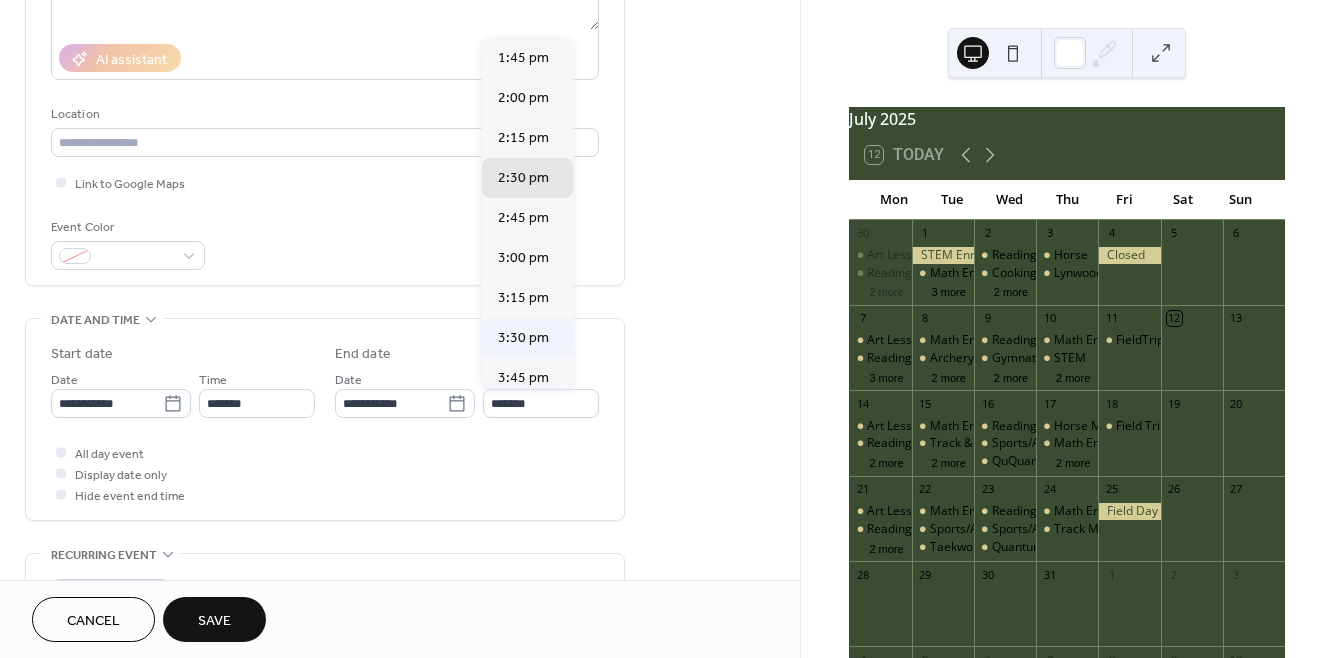 type on "*******" 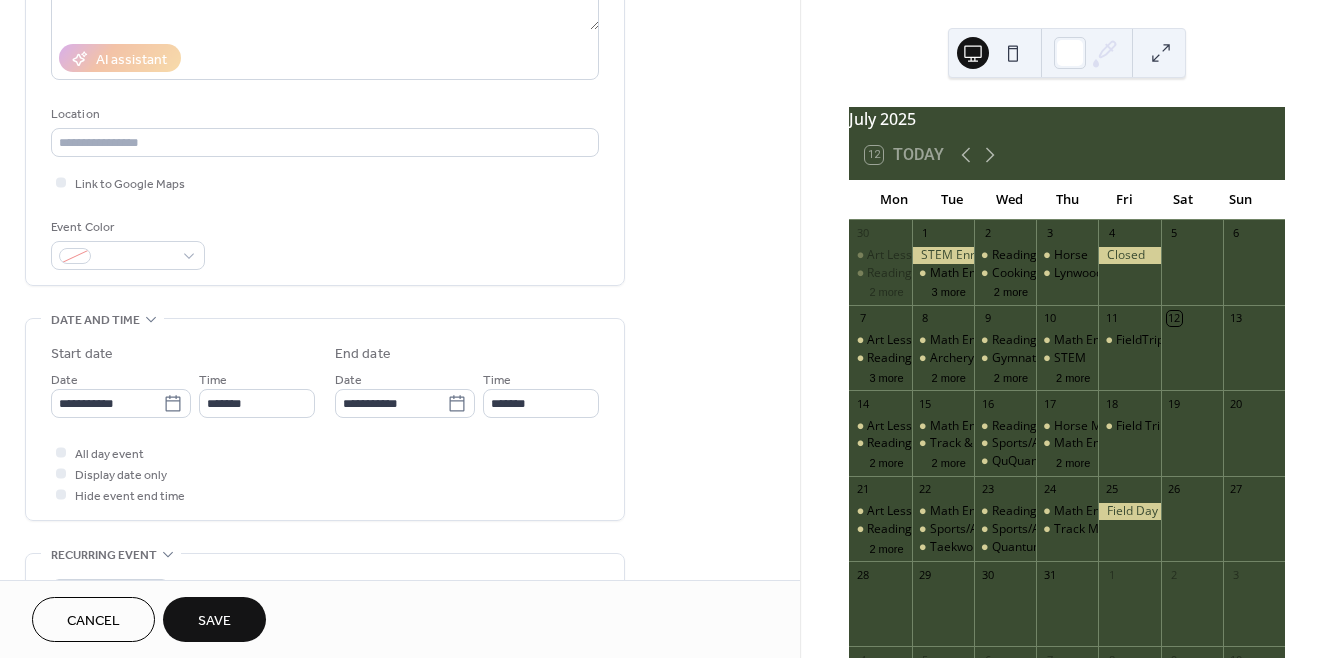 click on "Save" at bounding box center [214, 621] 